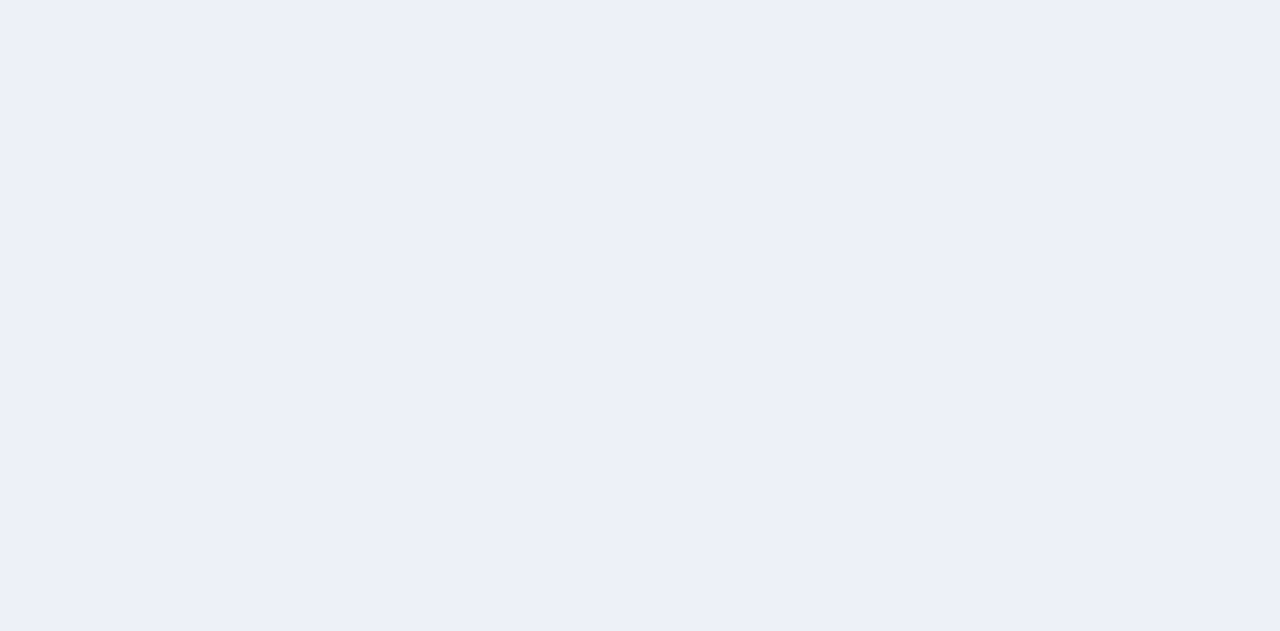 scroll, scrollTop: 0, scrollLeft: 0, axis: both 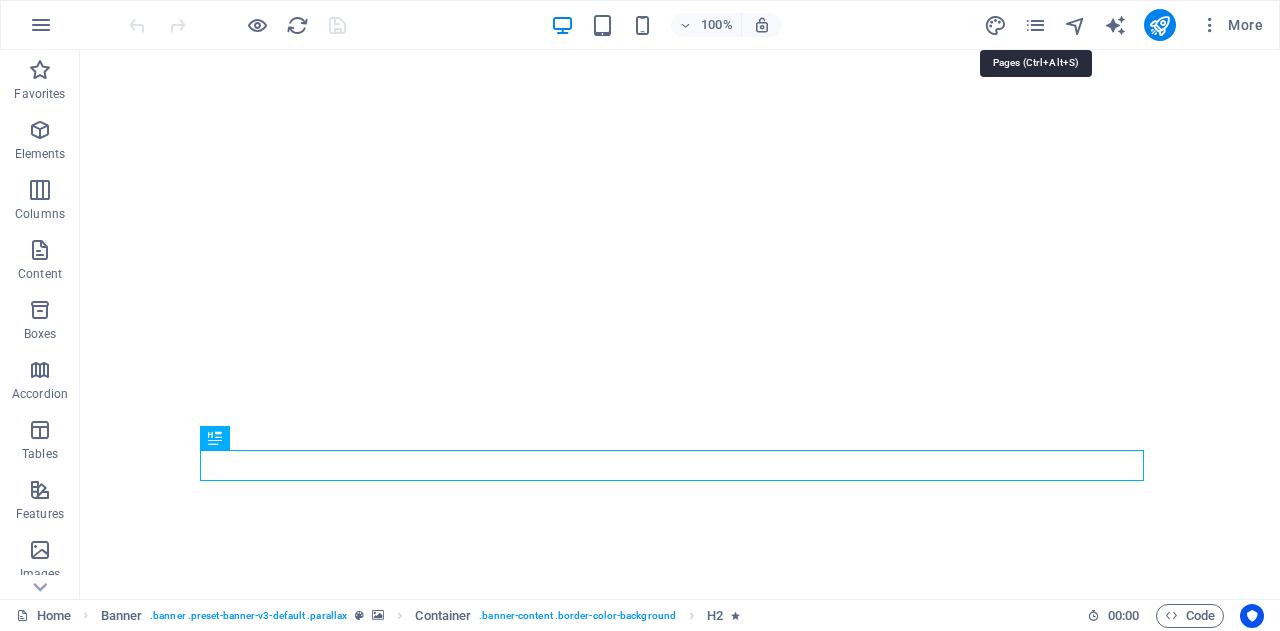 click at bounding box center [1035, 25] 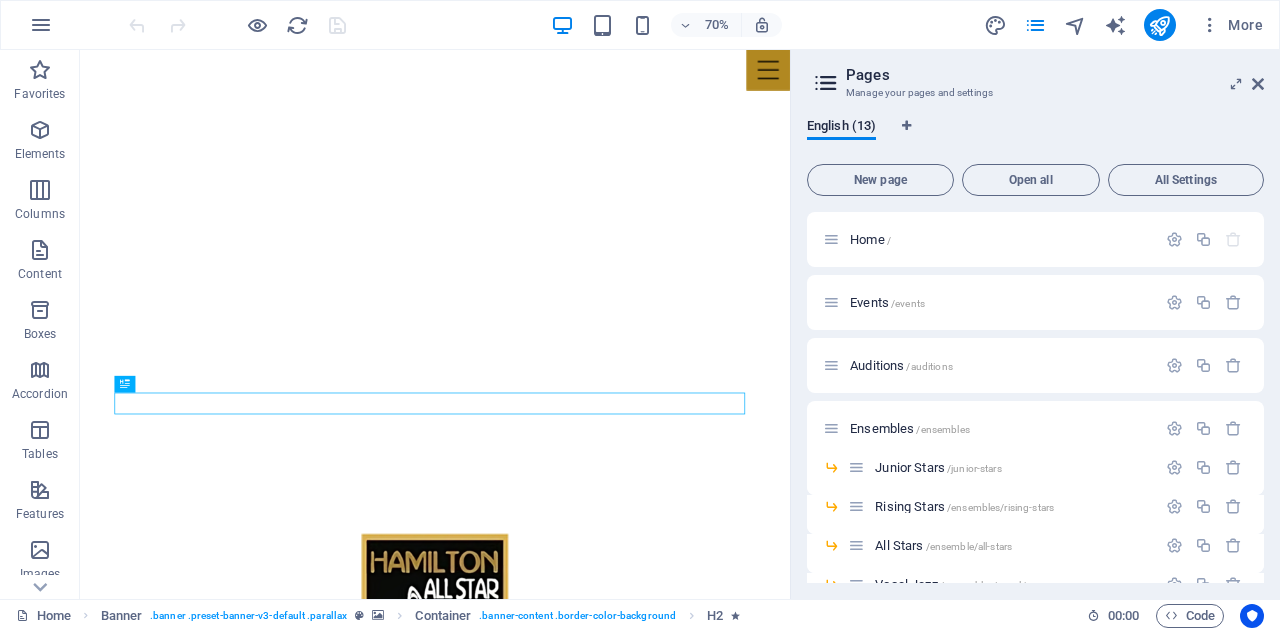 scroll, scrollTop: 0, scrollLeft: 0, axis: both 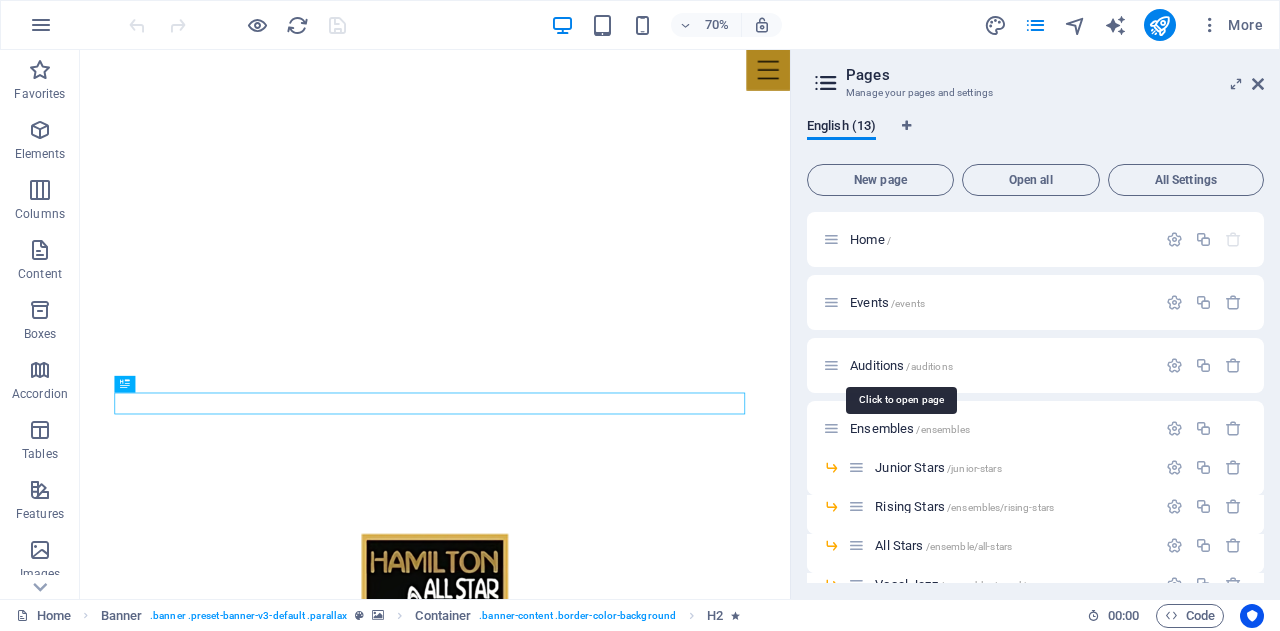 click on "Auditions /auditions" at bounding box center (901, 365) 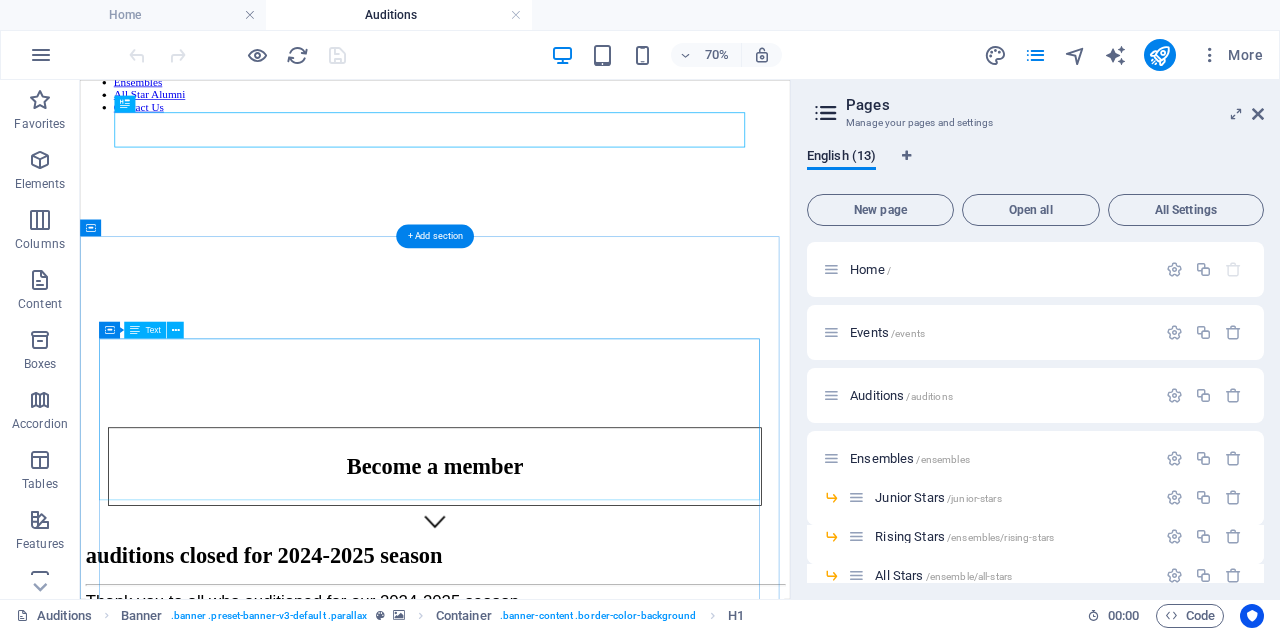 scroll, scrollTop: 87, scrollLeft: 0, axis: vertical 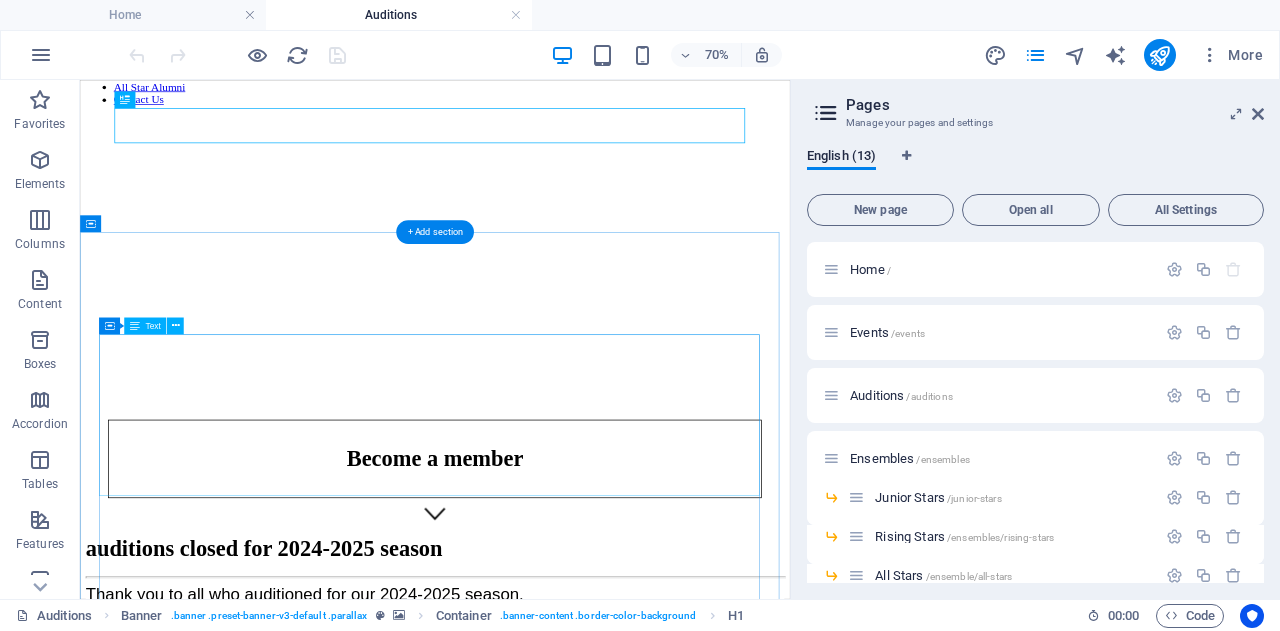 click on "Thank you to all who auditioned for our 2024-2025 season. If you are interested in being a part of our 2025-2026 season, please complete the Registration Form. Any questions can be director to Allan Gaumond, Executive Director at [EMAIL]." at bounding box center (587, 906) 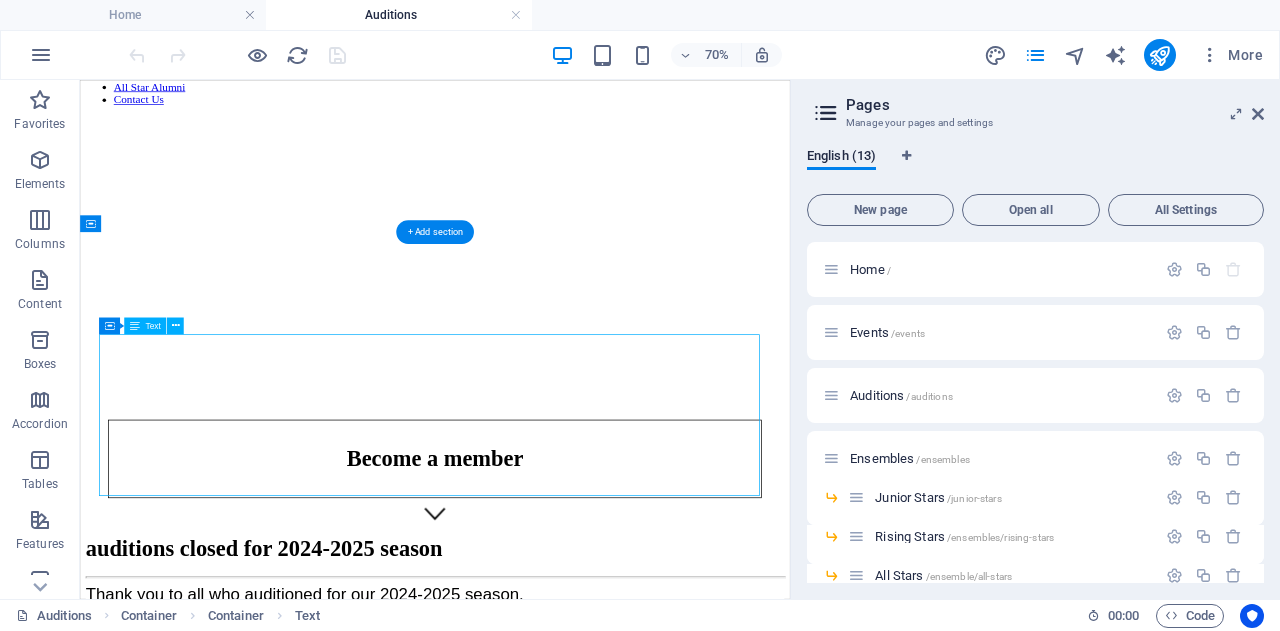 click on "Thank you to all who auditioned for our 2024-2025 season. If you are interested in being a part of our 2025-2026 season, please complete the Registration Form. Any questions can be director to Allan Gaumond, Executive Director at [EMAIL]." at bounding box center [587, 906] 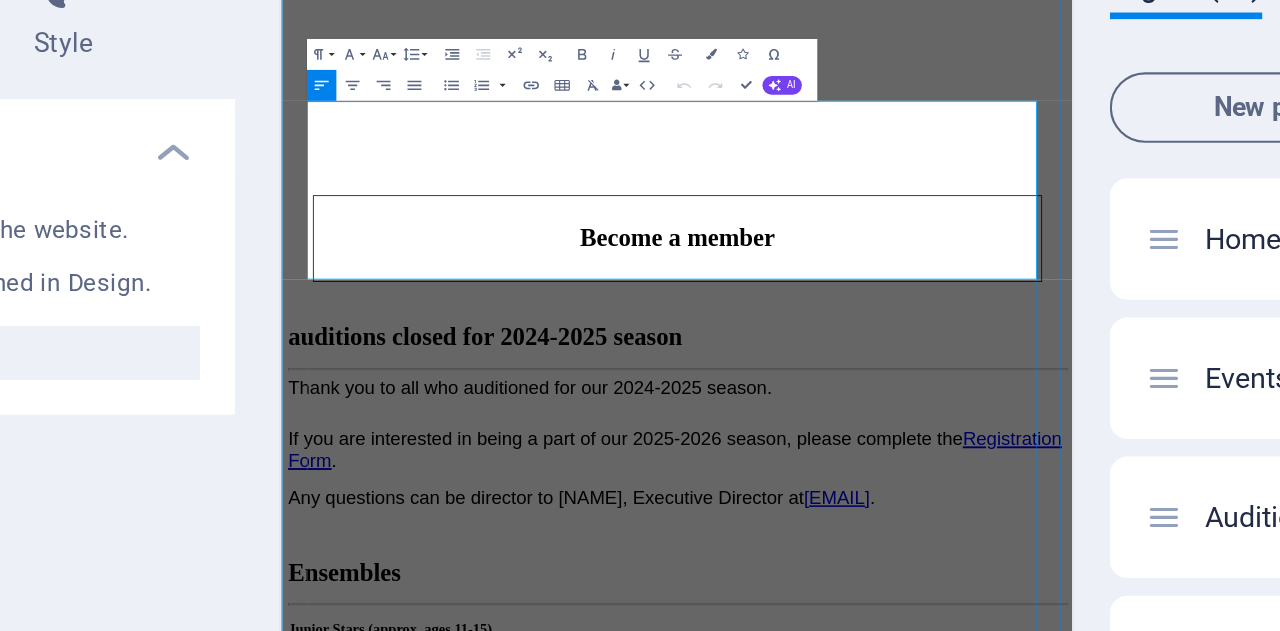 click on "Any questions can be director to [NAME], Executive Director at" at bounding box center (622, 696) 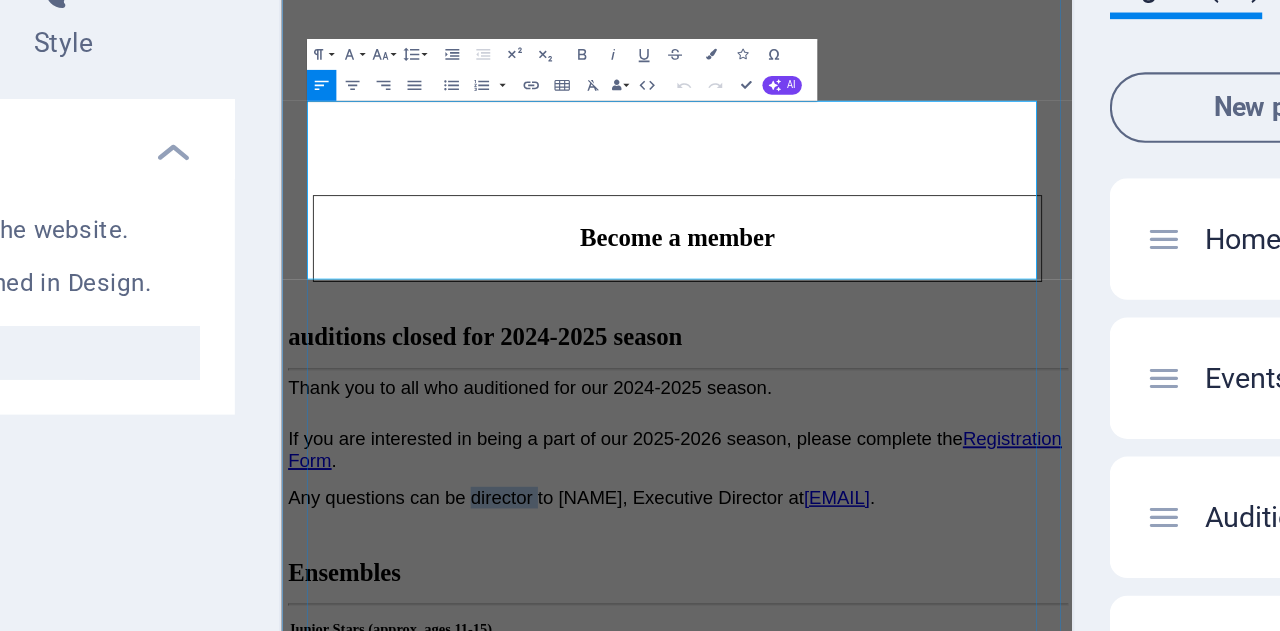 click on "Any questions can be director to [NAME], Executive Director at" at bounding box center (622, 696) 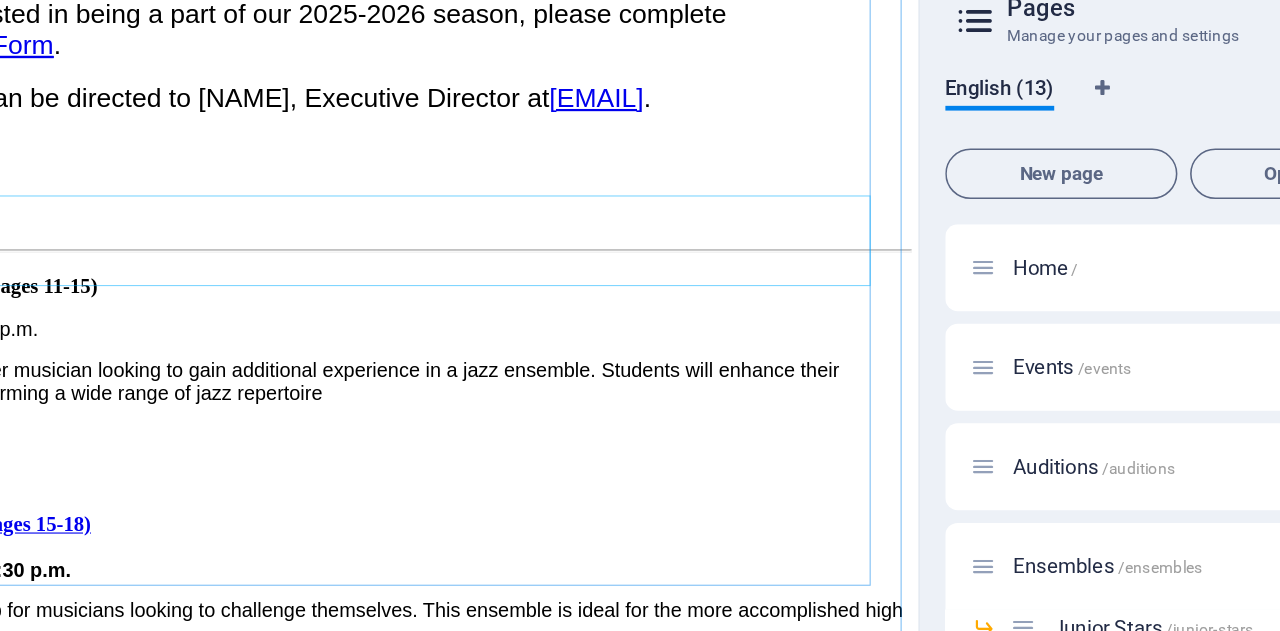 scroll, scrollTop: 847, scrollLeft: 0, axis: vertical 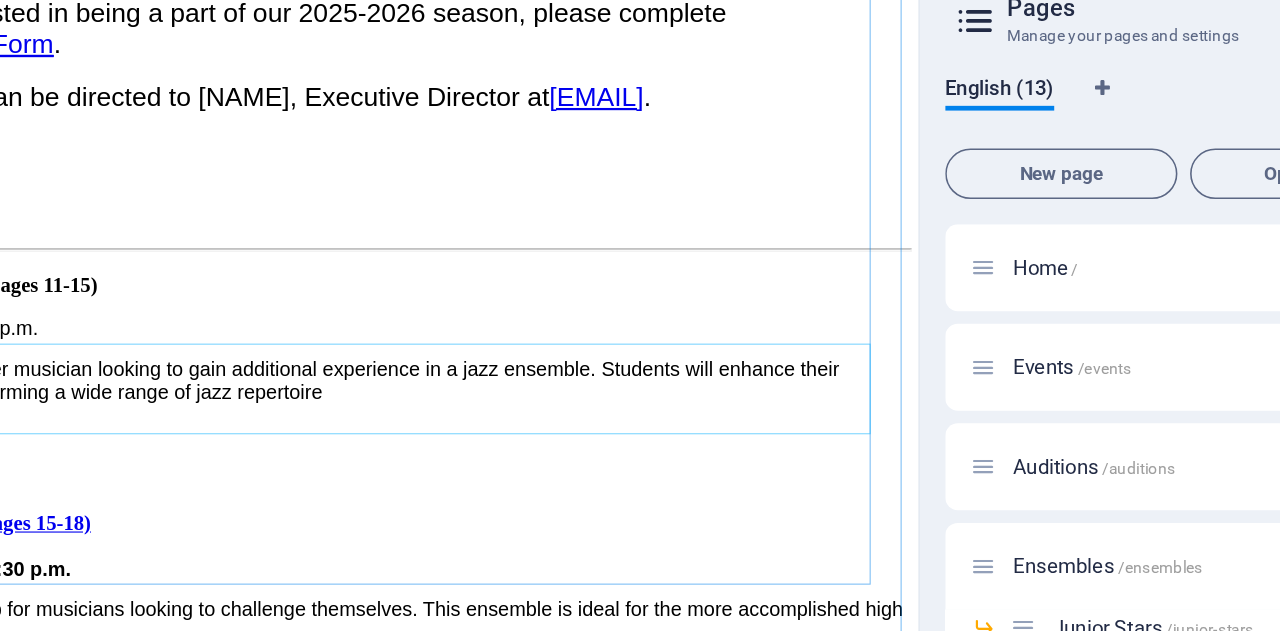 click on "Thursdays, 8:00-10:00 p.m. A new vocal ensemble for the advanced high school or post secondary school musician.  This polished group performs advanced and professional level repertoire. *Audition required" at bounding box center (304, 991) 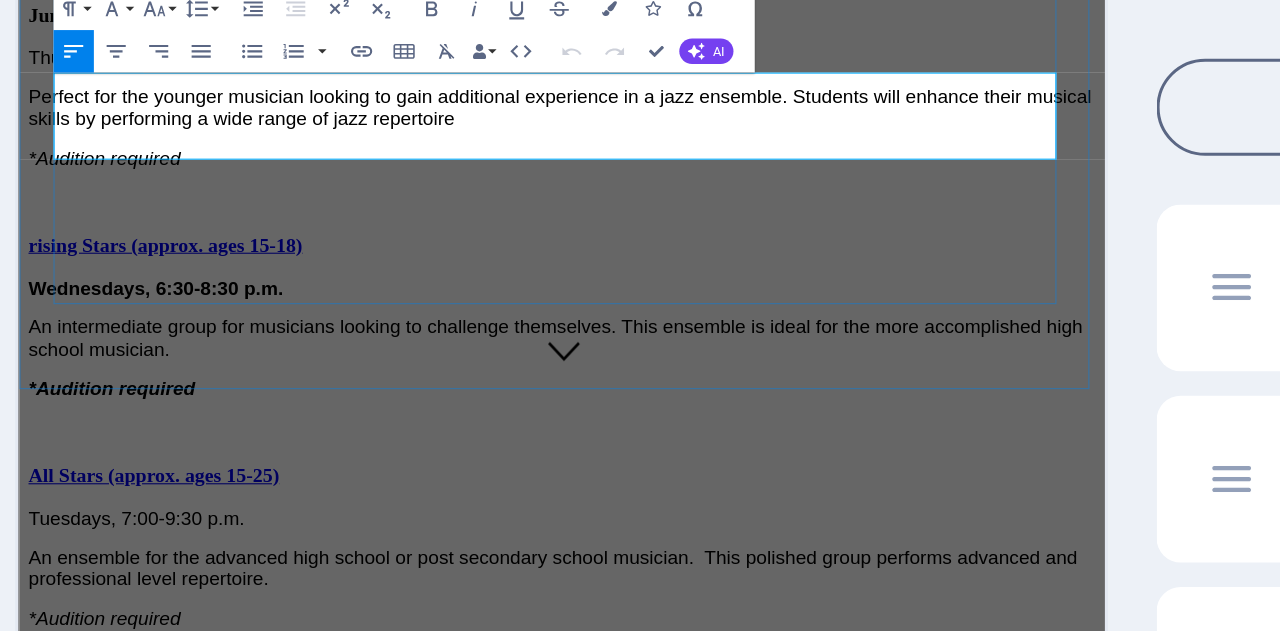 click on "A new vocal ensemble for the advanced high school or post secondary school musician.  This polished group performs advanced and professional level repertoire." at bounding box center (497, 735) 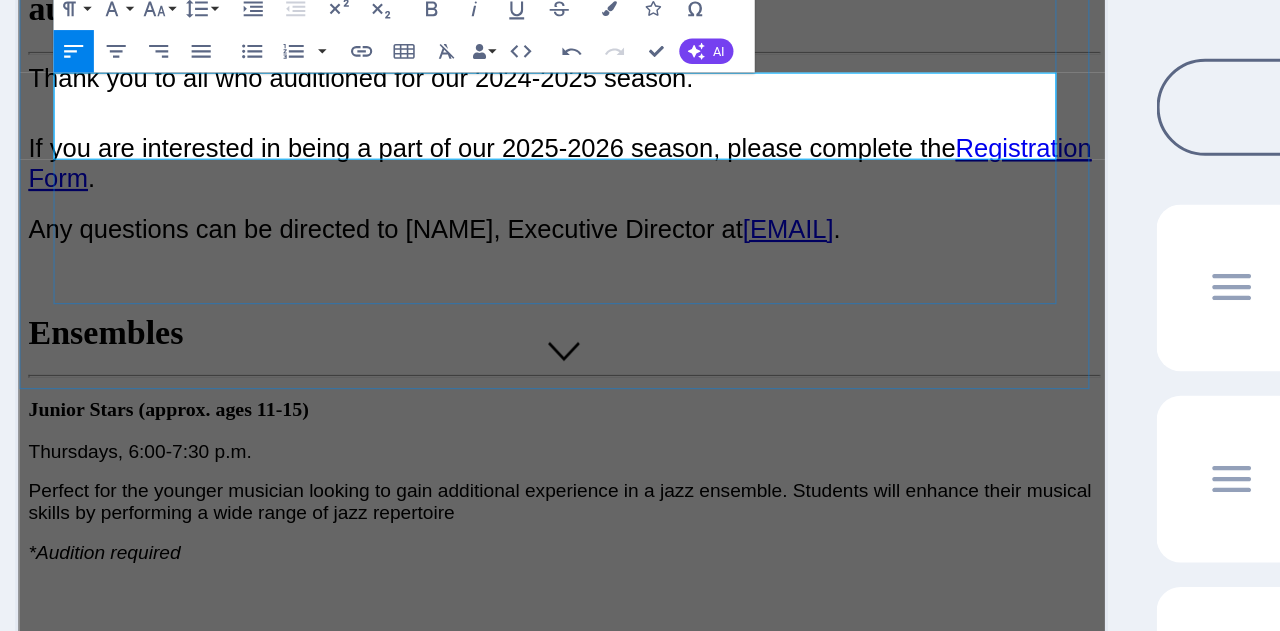 drag, startPoint x: 133, startPoint y: 102, endPoint x: 51, endPoint y: 97, distance: 82.1523 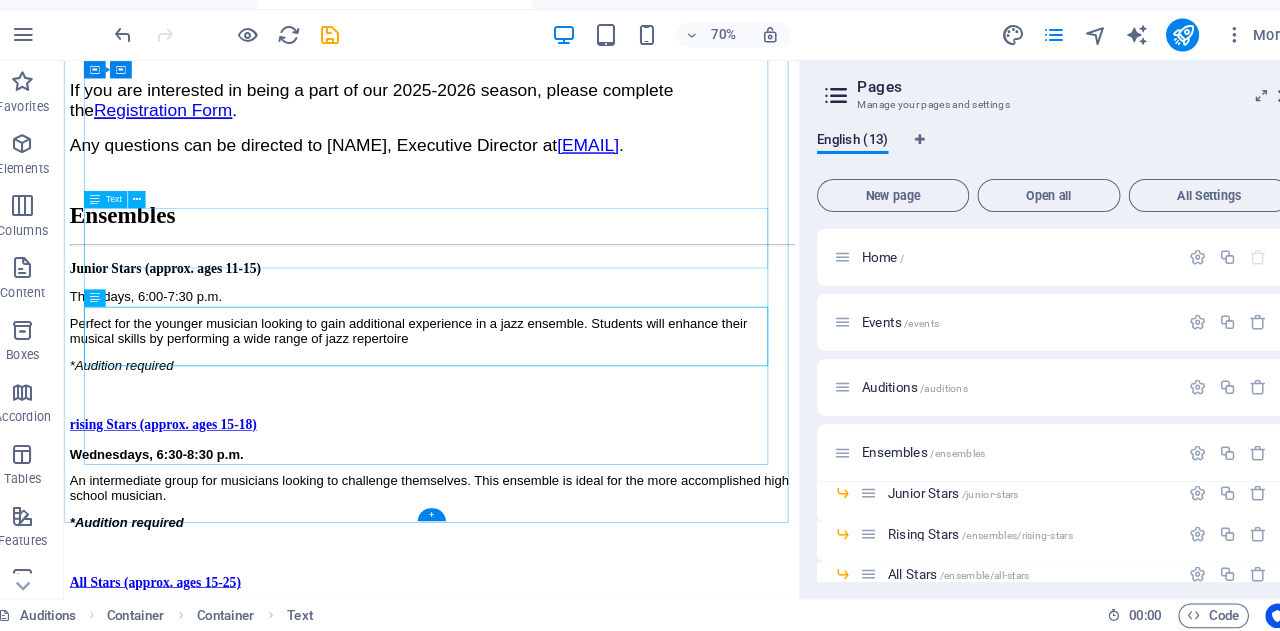 scroll, scrollTop: 0, scrollLeft: 0, axis: both 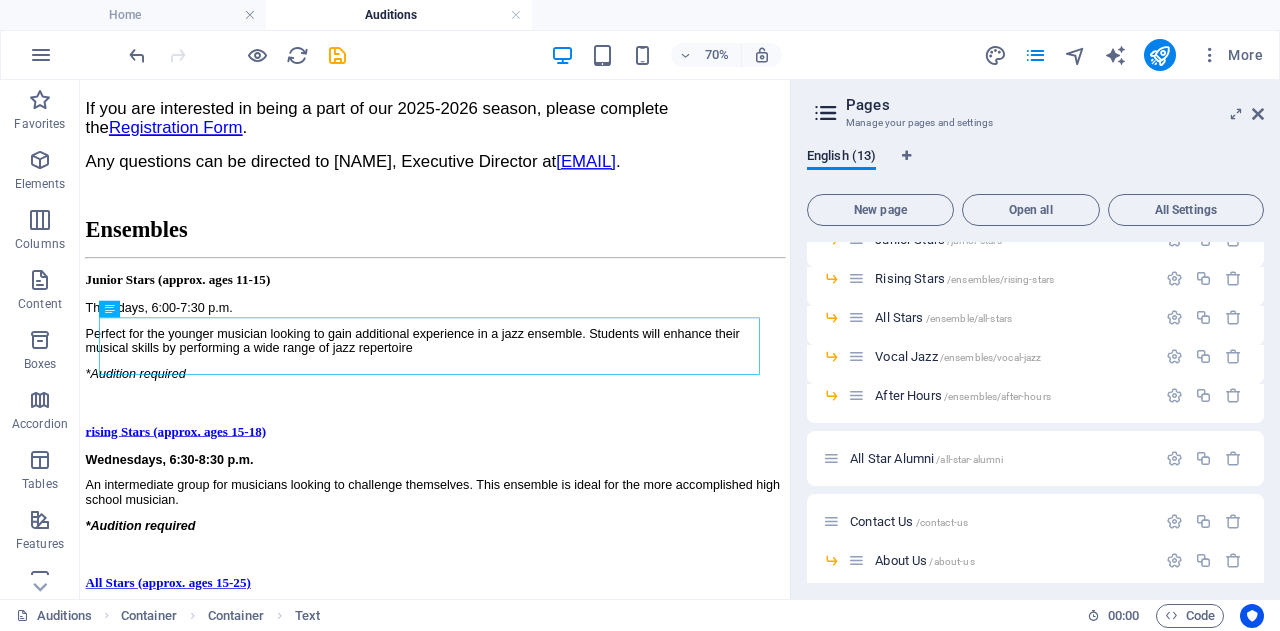 click on "Vocal Jazz /ensembles/vocal-jazz" at bounding box center [958, 356] 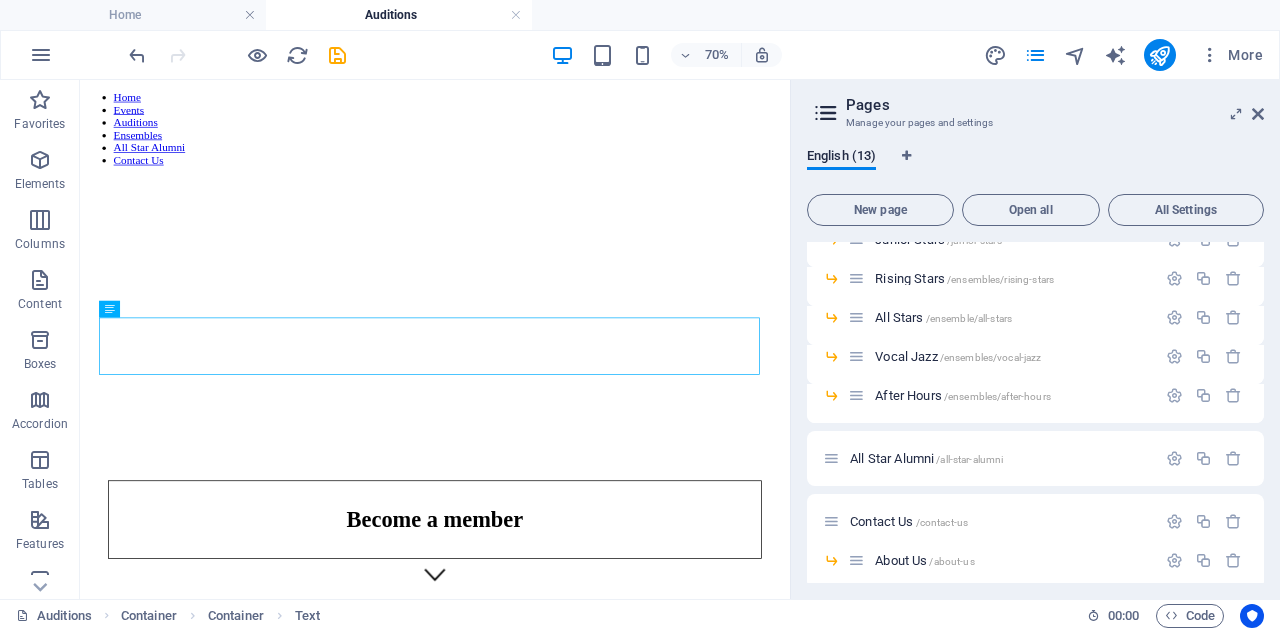 scroll, scrollTop: 228, scrollLeft: 0, axis: vertical 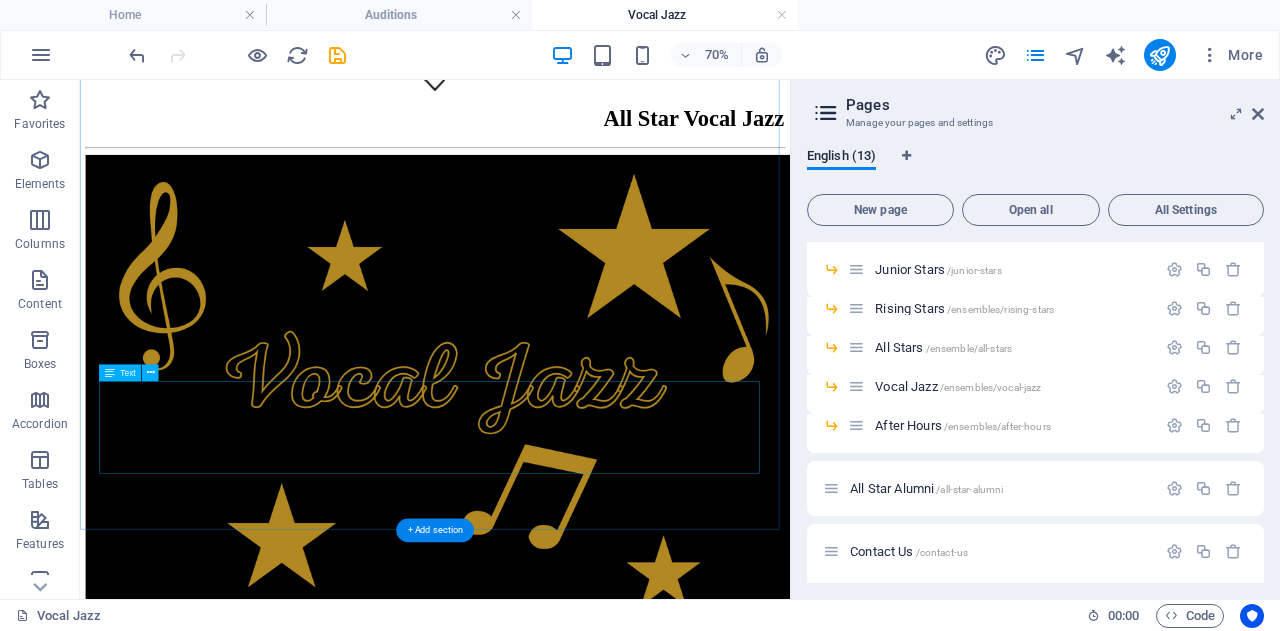 click on "The All Star Jazz Vocal Jazz ensemble is the newest member of the HASJ family!  Performing both as an a cappella group as well as with rhythm section accompaniment, this group is perfect for the advanced high school or post secondary school musician.  This polished group performs advanced music, much of which is at a professional level. Rehearses Thursdays 8:00-10:00 p.m." at bounding box center (587, 1000) 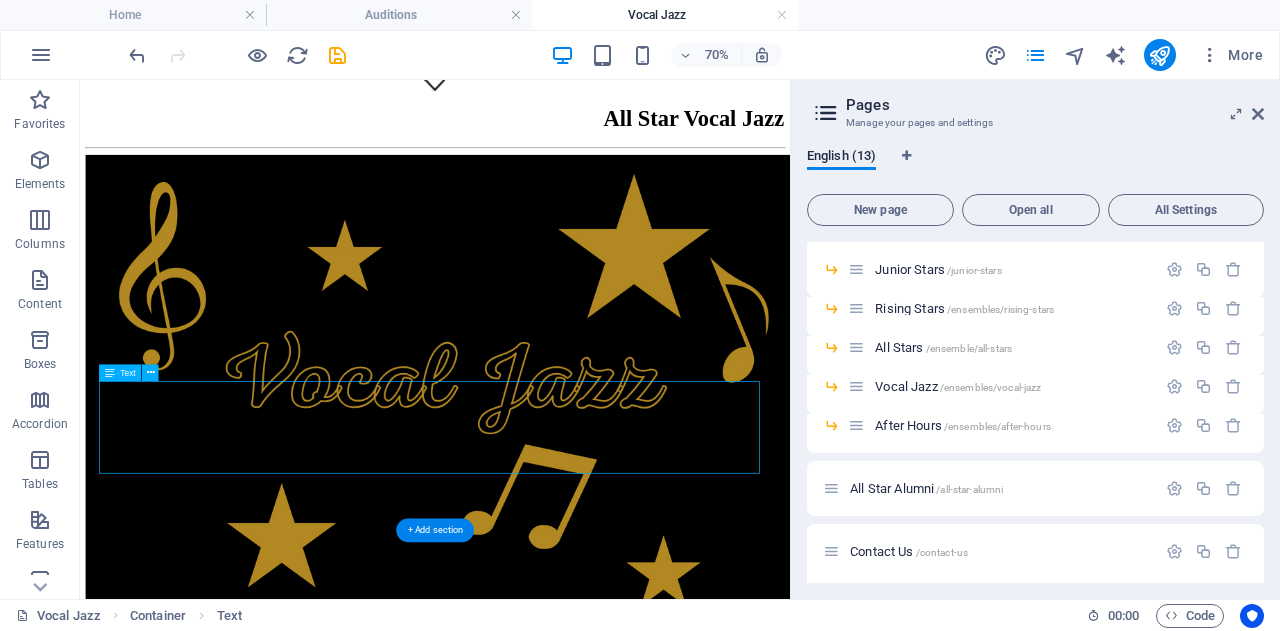 click on "The All Star Jazz Vocal Jazz ensemble is the newest member of the HASJ family!  Performing both as an a cappella group as well as with rhythm section accompaniment, this group is perfect for the advanced high school or post secondary school musician.  This polished group performs advanced music, much of which is at a professional level. Rehearses Thursdays 8:00-10:00 p.m." at bounding box center (587, 1000) 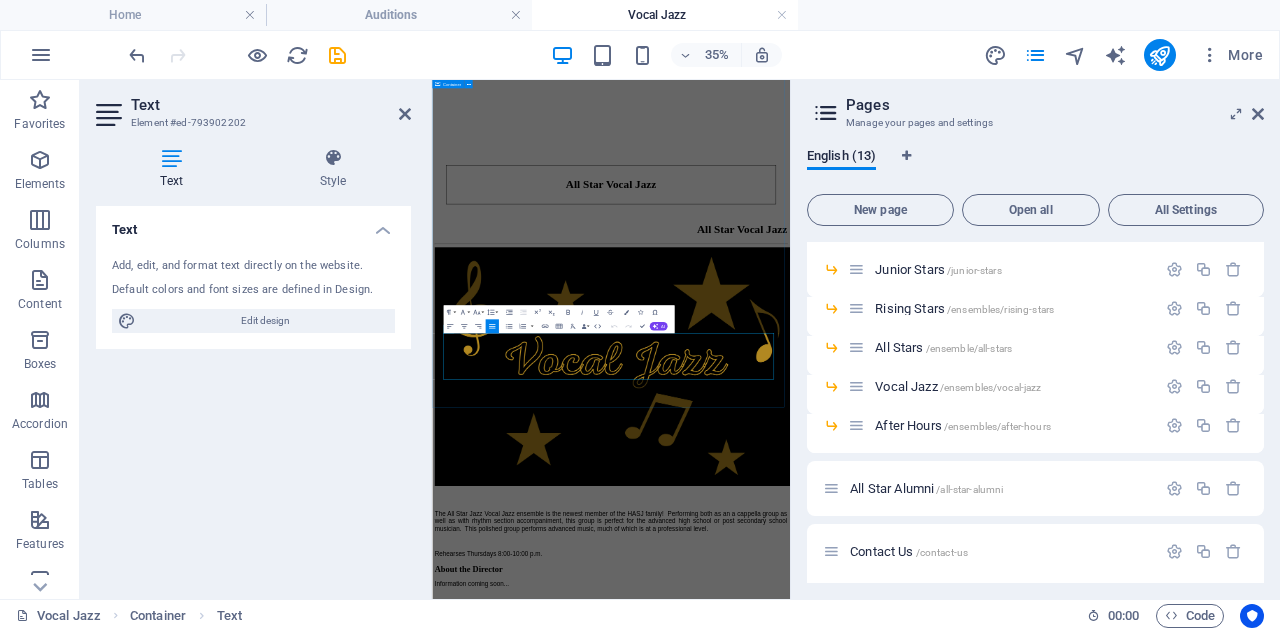 scroll, scrollTop: 406, scrollLeft: 0, axis: vertical 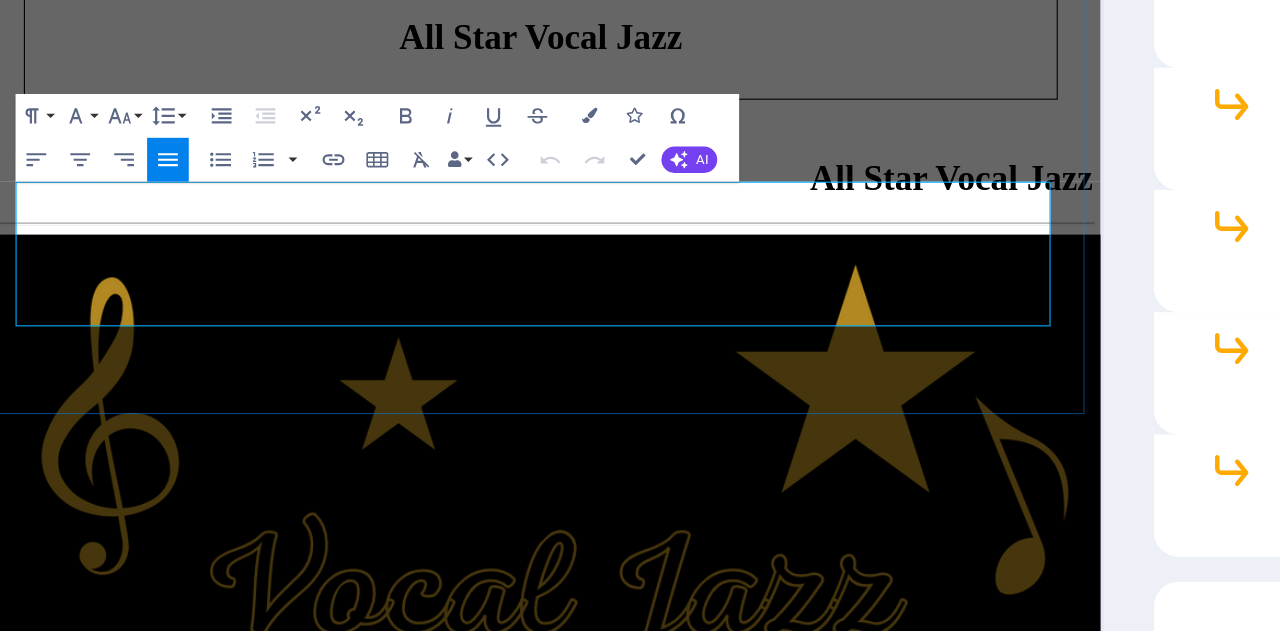 click on "The All Star Jazz Vocal Jazz ensemble is the newest member of the HASJ family!  Performing both as an a cappella group as well as with rhythm section accompaniment, this group is perfect for the advanced high school or post secondary school musician.  This polished group performs advanced music, much of which is at a professional level." at bounding box center [491, 944] 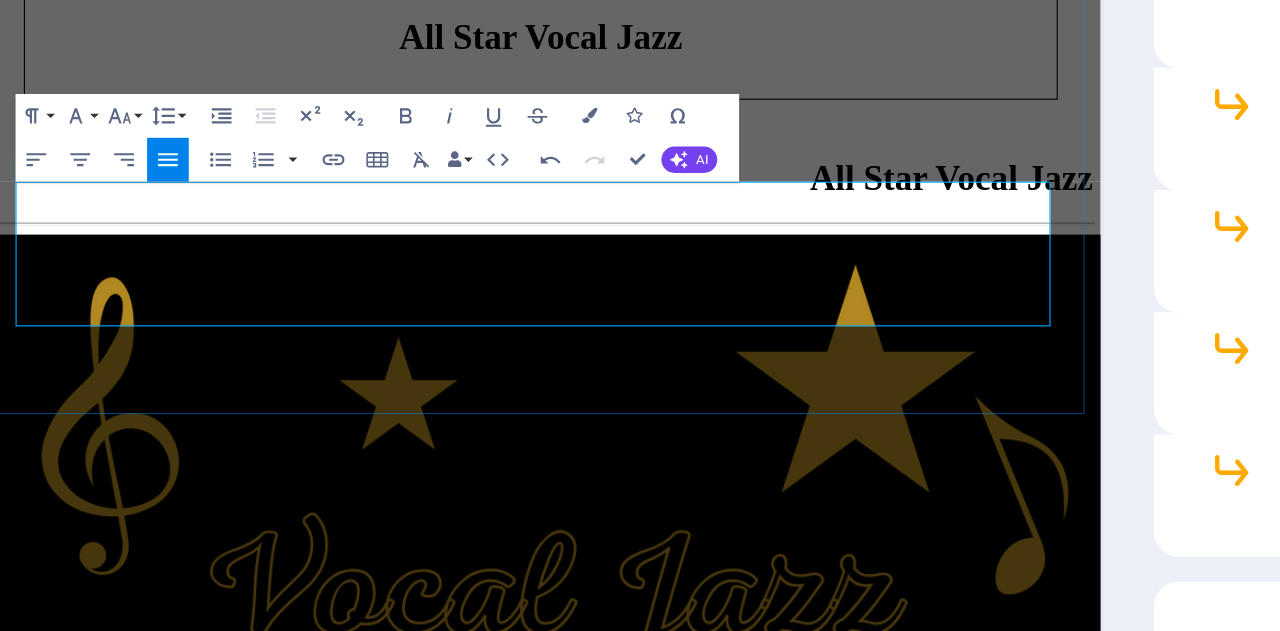 click on "The All Star Jazz Vocal Jazz ensemble is the newest member of the HASJ family!  Performing both as an a cappella group as well as with rhythm section accompaniment, this group is perfect for the advanced high school or post secondary school musician.  This group performs advanced music, much of which is at a professional level." at bounding box center [491, 944] 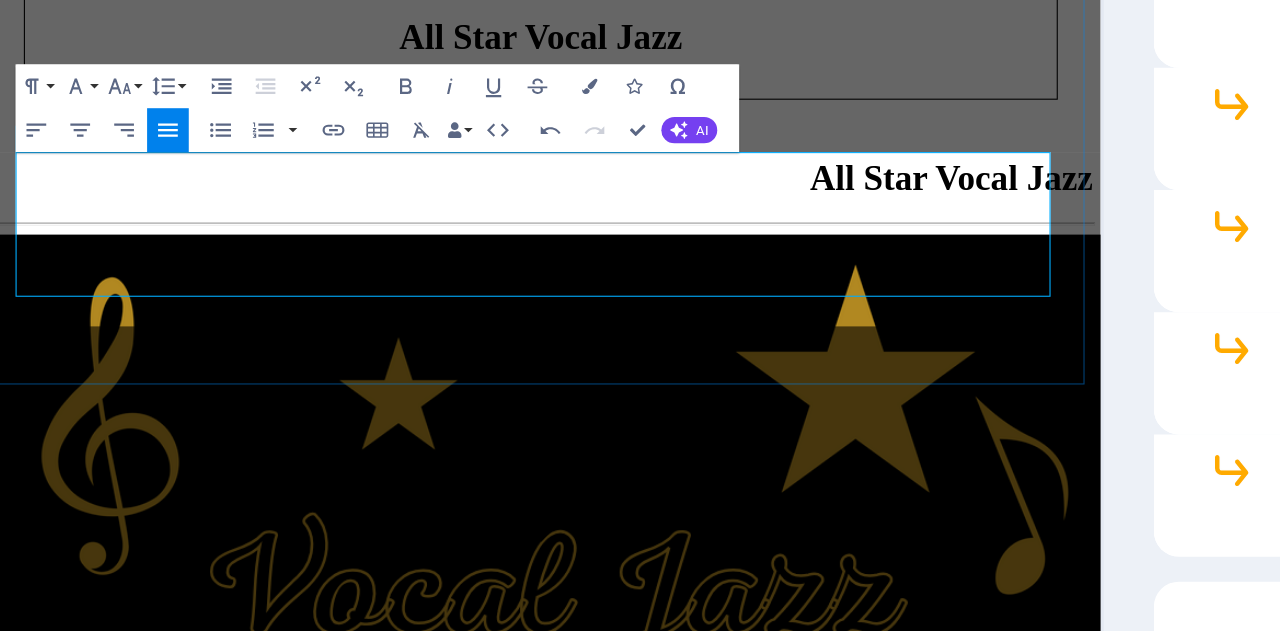 scroll, scrollTop: 433, scrollLeft: 0, axis: vertical 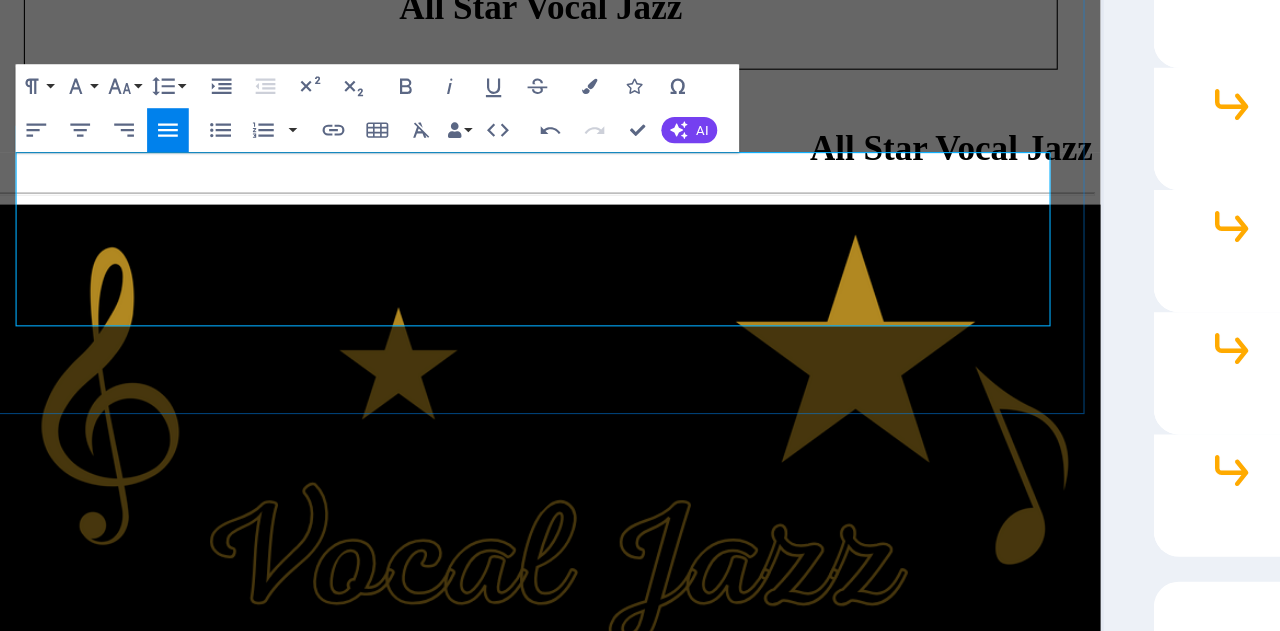 drag, startPoint x: 748, startPoint y: 158, endPoint x: 151, endPoint y: 179, distance: 597.36926 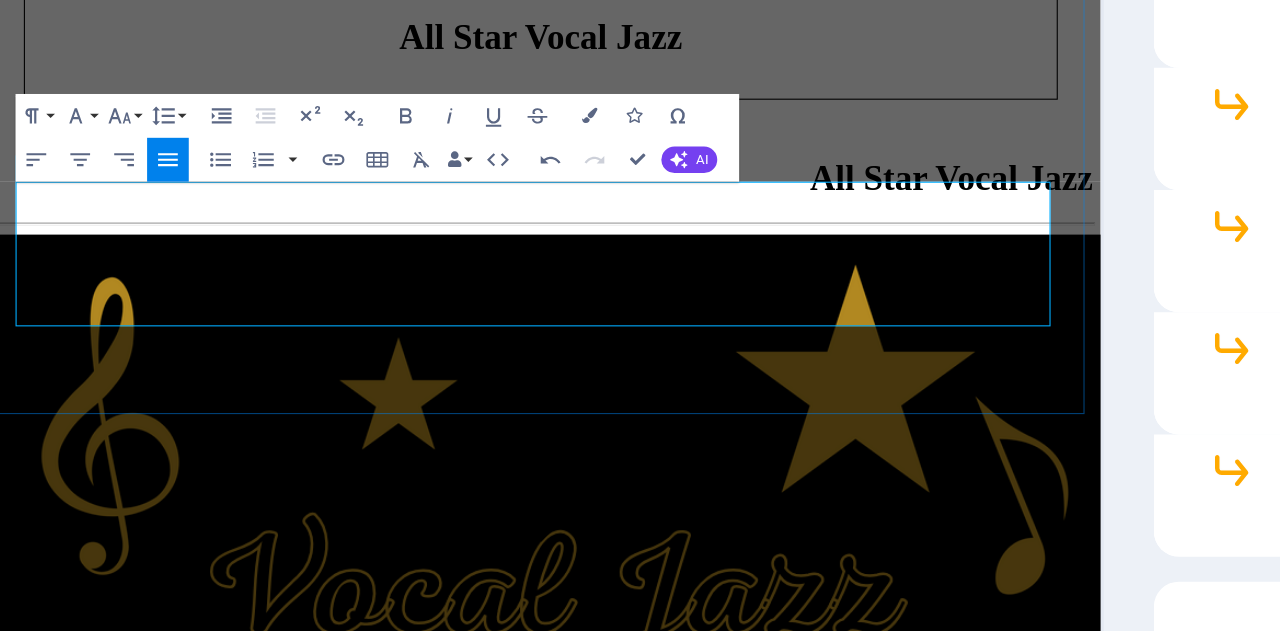 scroll, scrollTop: 433, scrollLeft: 0, axis: vertical 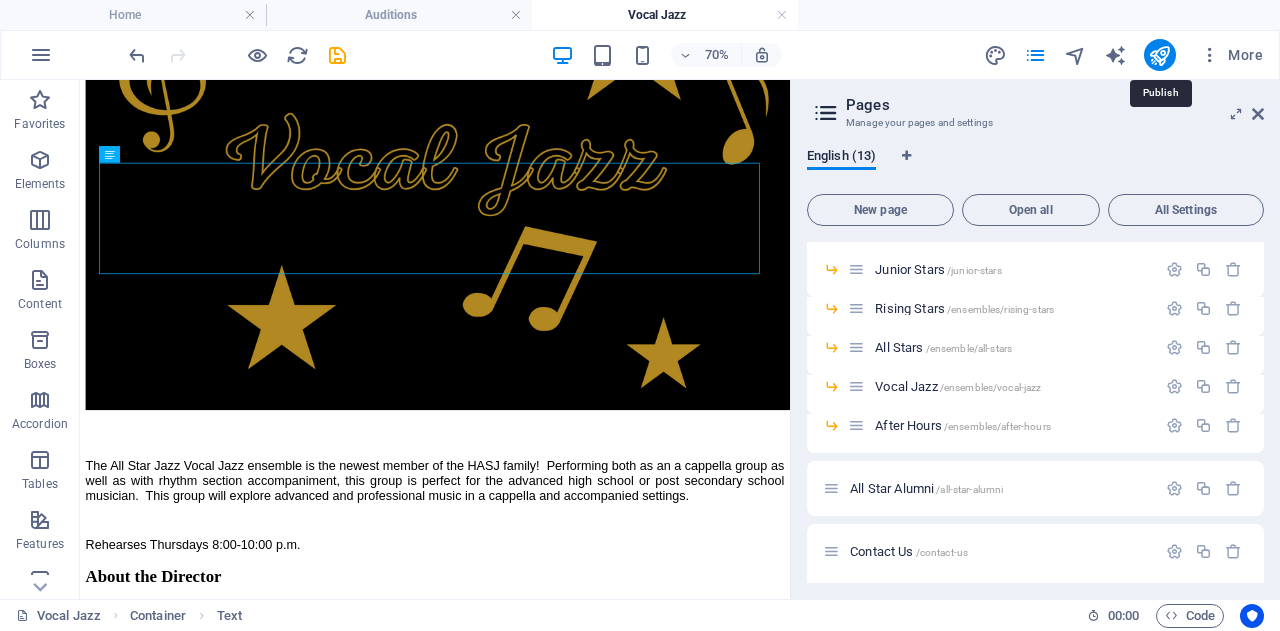 click at bounding box center (1159, 55) 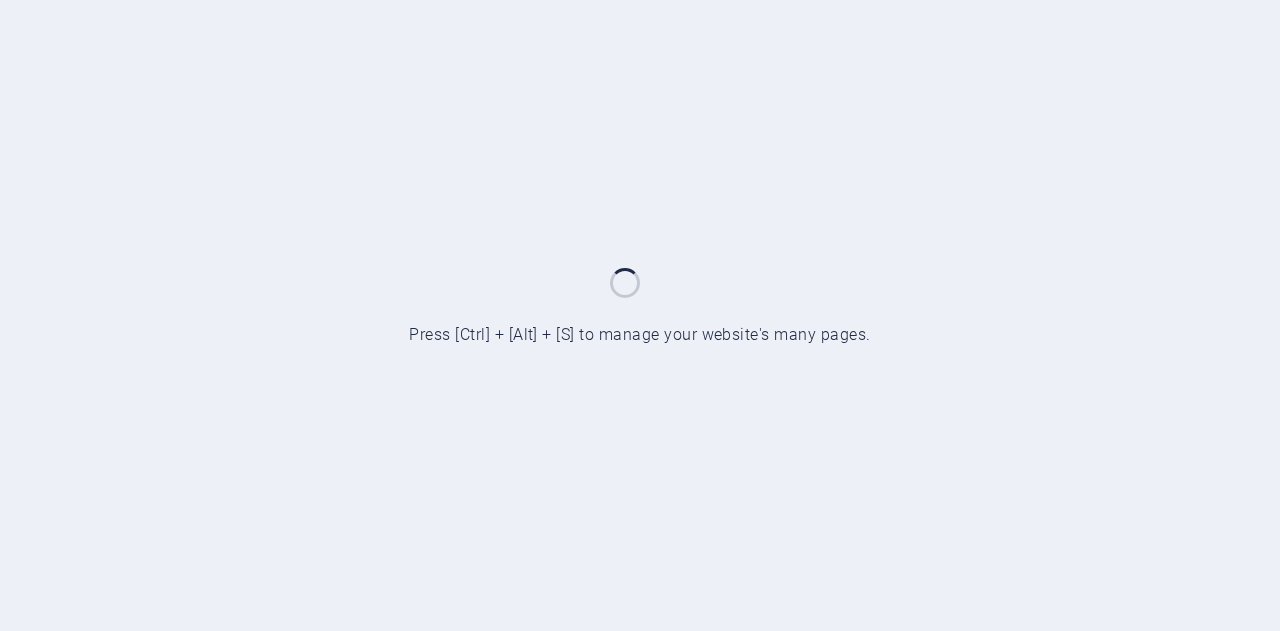 scroll, scrollTop: 0, scrollLeft: 0, axis: both 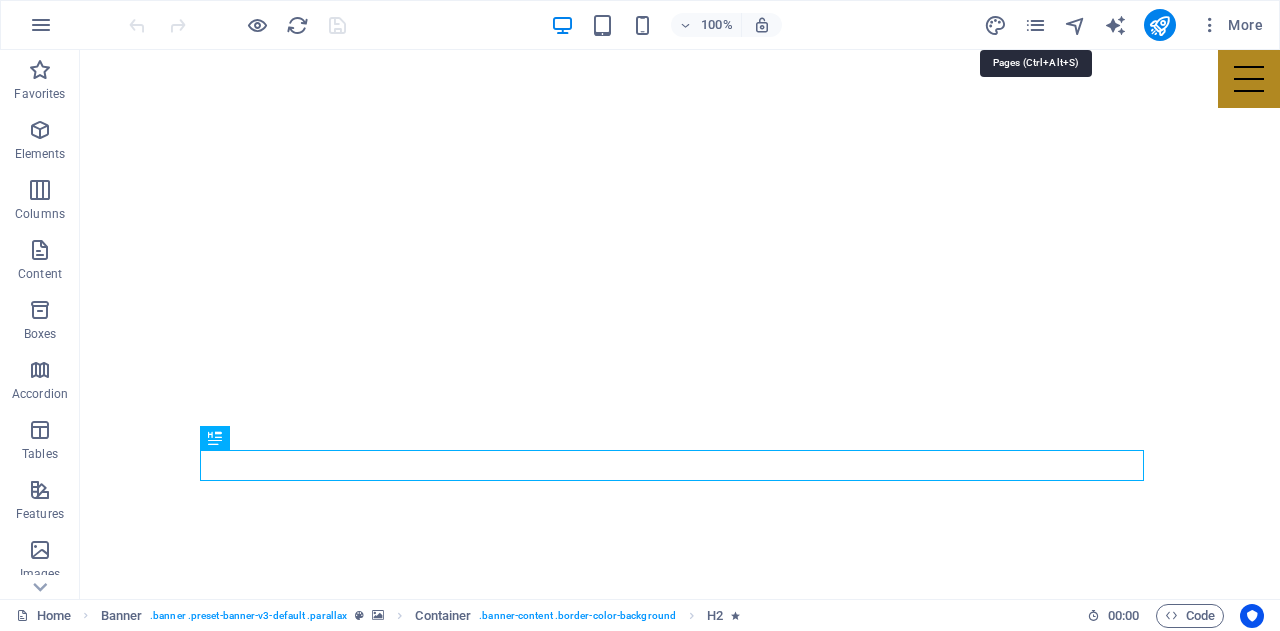 click at bounding box center (1035, 25) 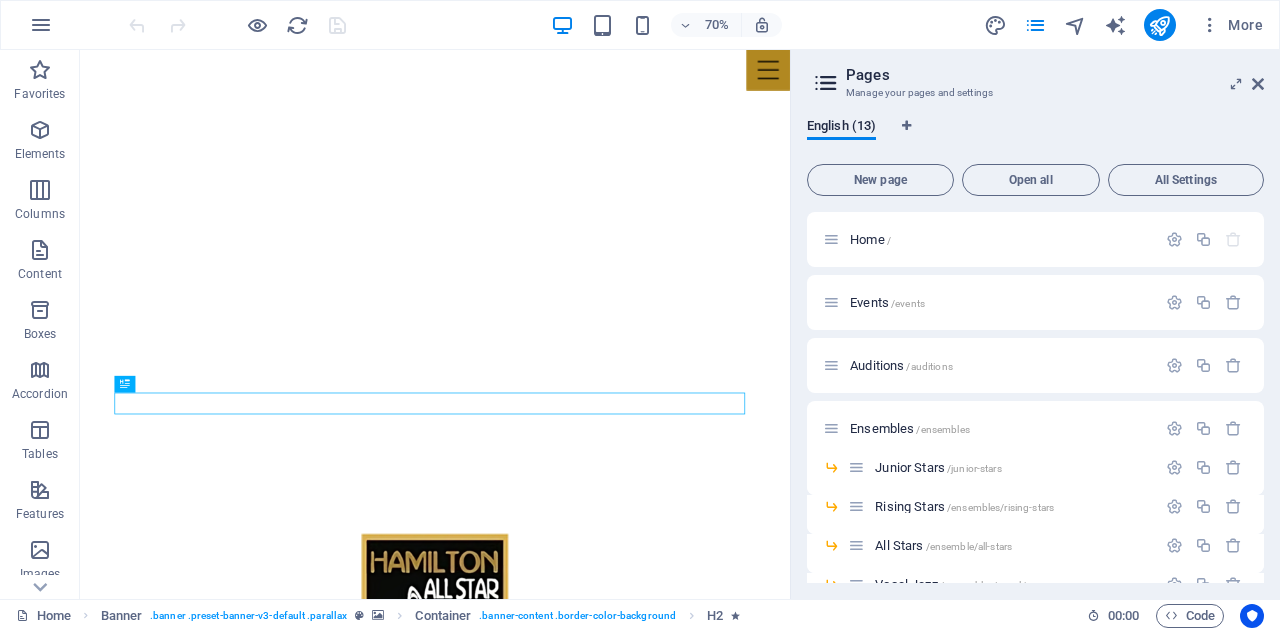 click on "Auditions /auditions" at bounding box center (989, 365) 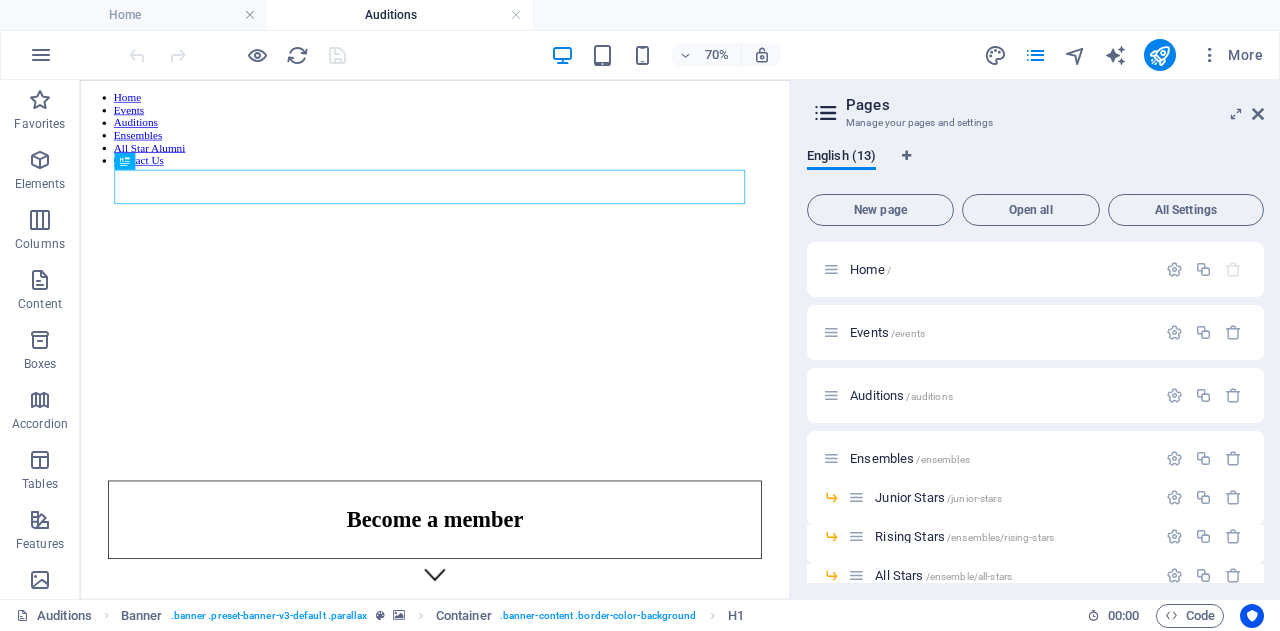 scroll, scrollTop: 0, scrollLeft: 0, axis: both 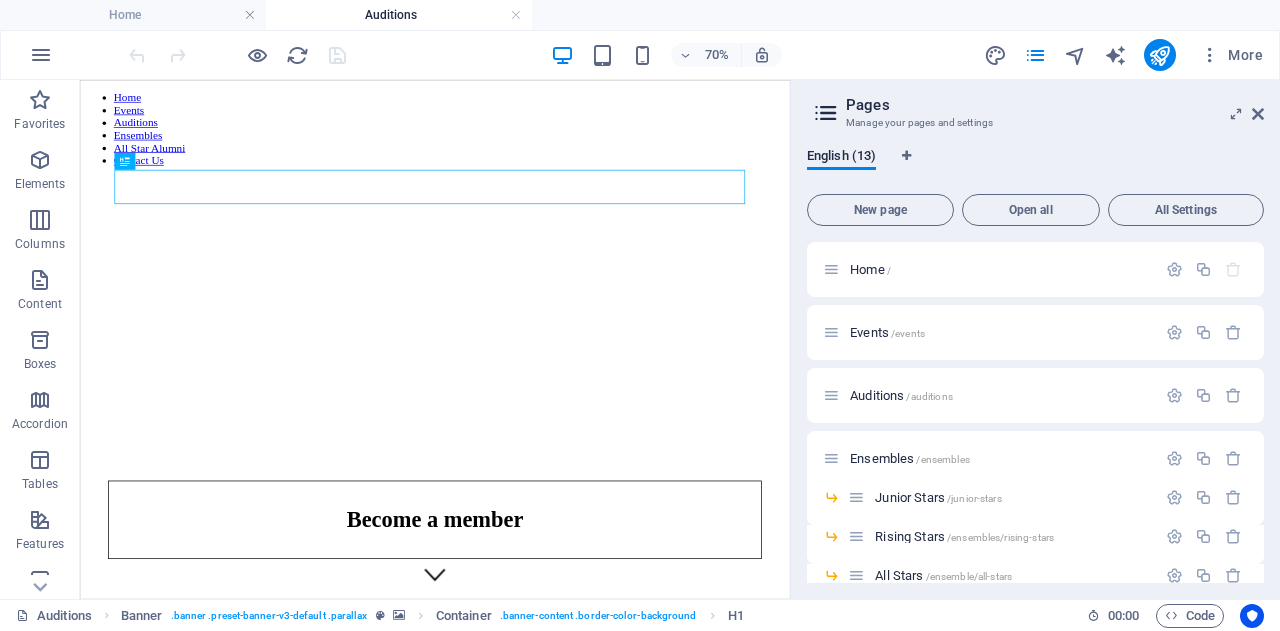 click at bounding box center [1258, 114] 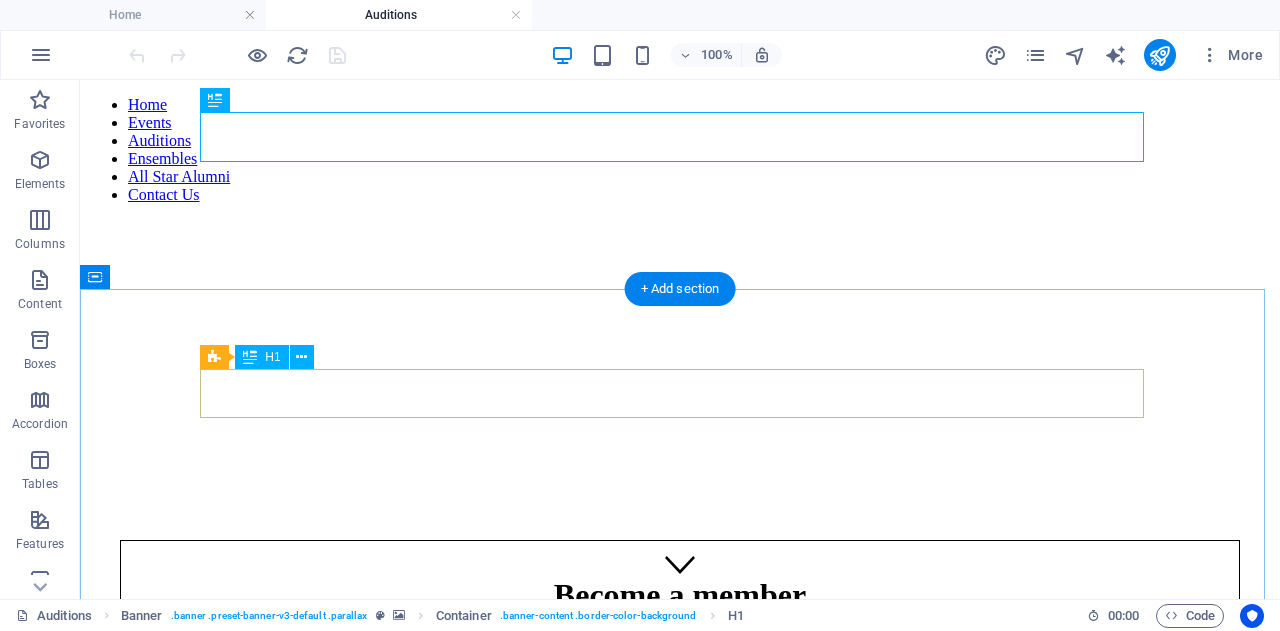 scroll, scrollTop: 161, scrollLeft: 0, axis: vertical 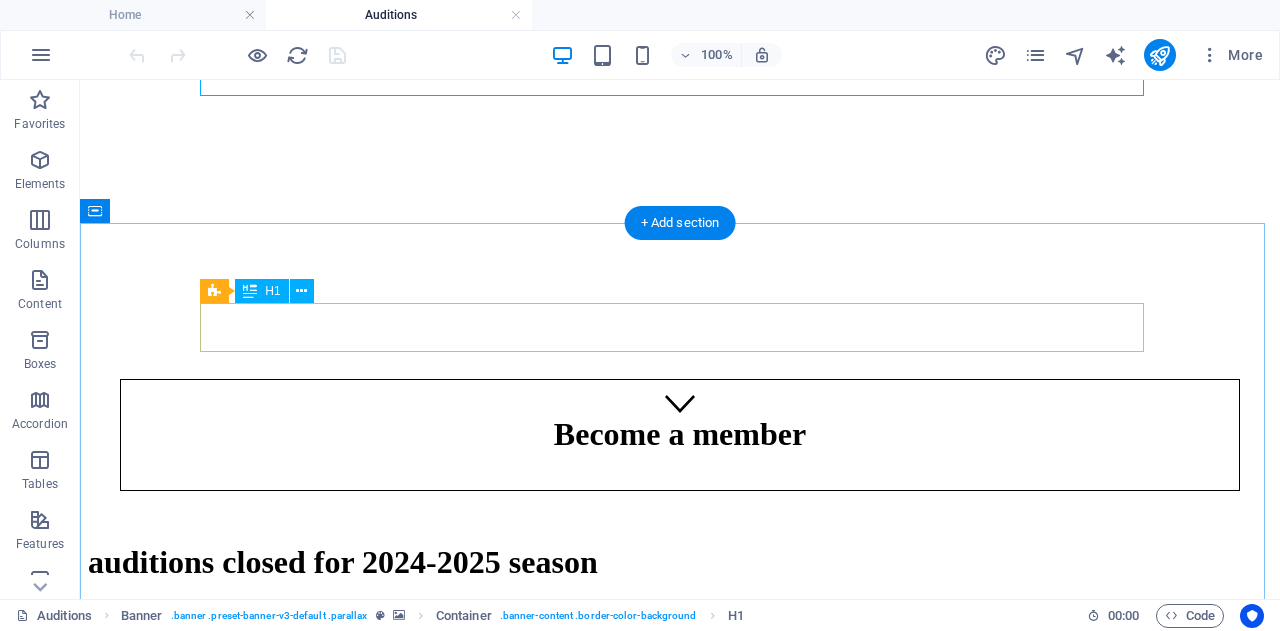 click on "auditions closed for 2024-2025 season" at bounding box center [680, 562] 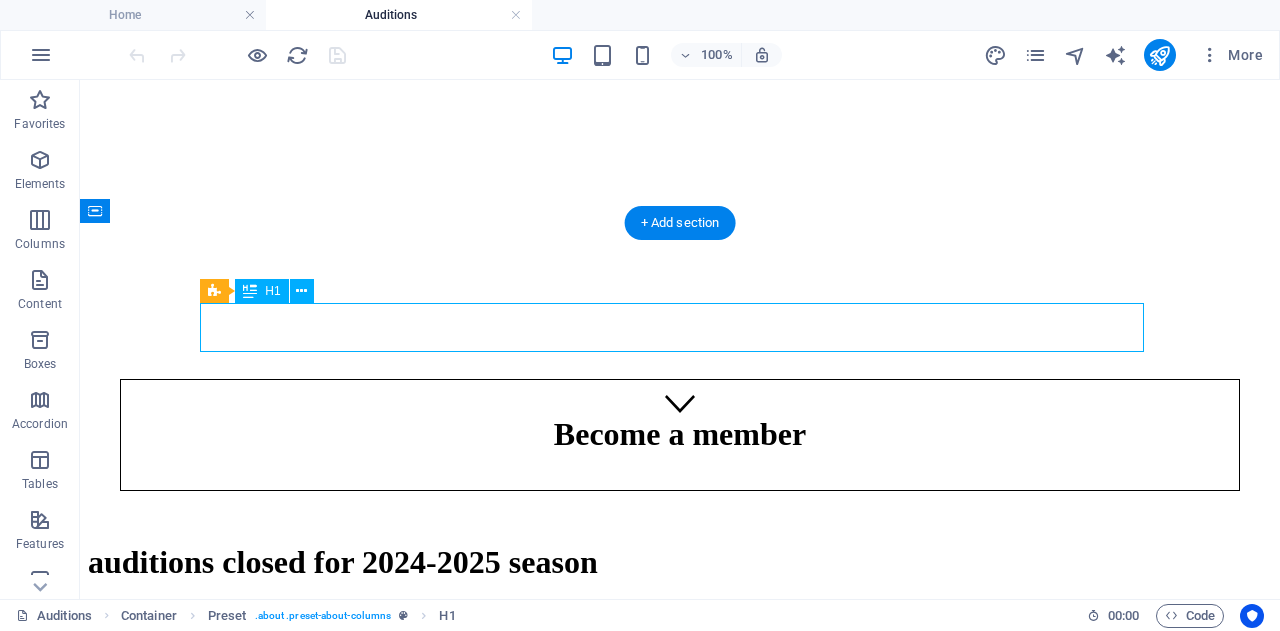 click on "auditions closed for 2024-2025 season" at bounding box center (680, 562) 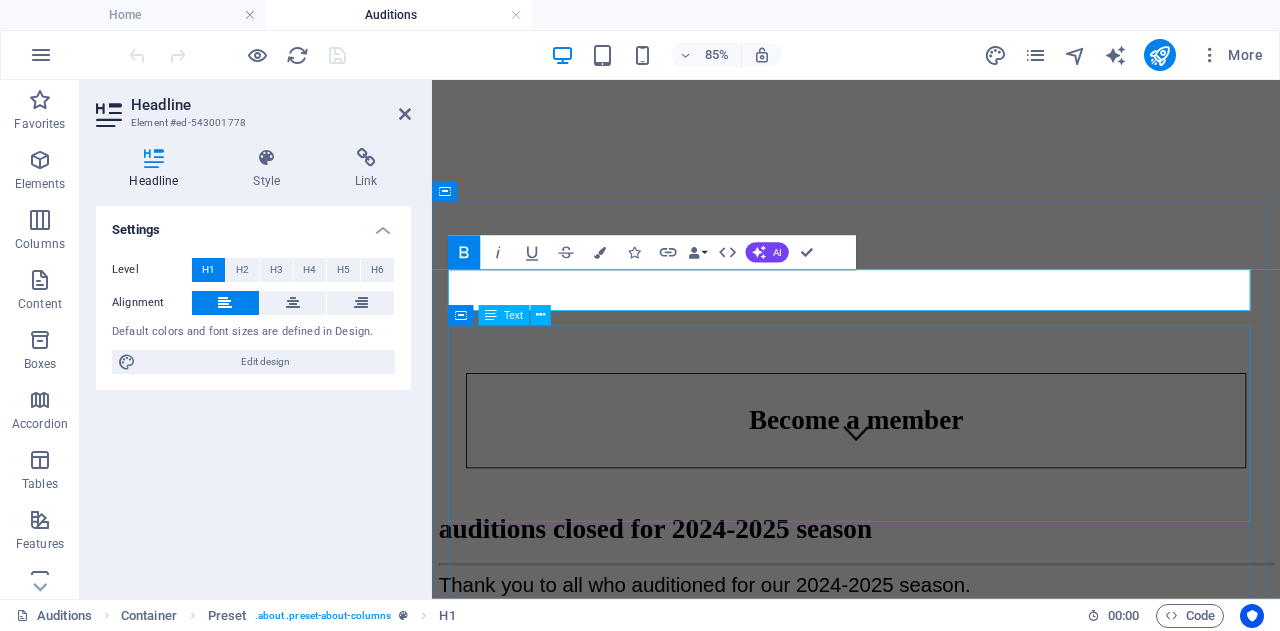 type 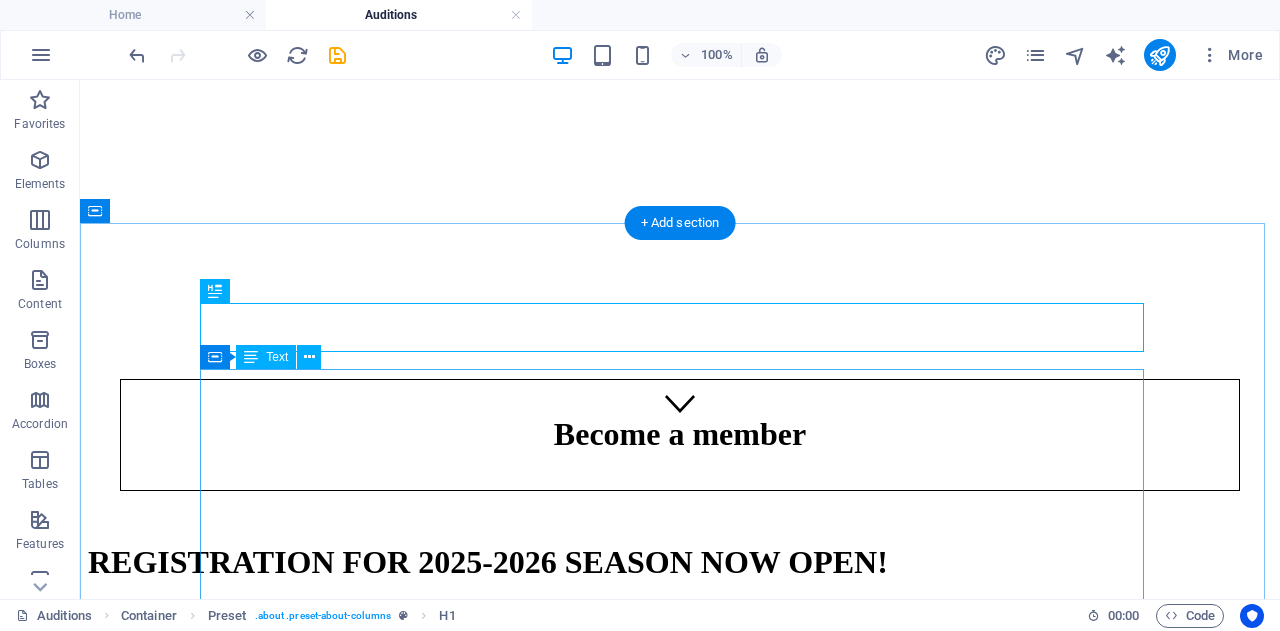 click on "Thank you to all who auditioned for our 2024-2025 season. If you are interested in being a part of our 2025-2026 season, please complete the  Registration Form .   Any questions can be directed to Allan Gaumond, Executive Director at  hamiltonallstarjazz@gmail.com ." at bounding box center [680, 707] 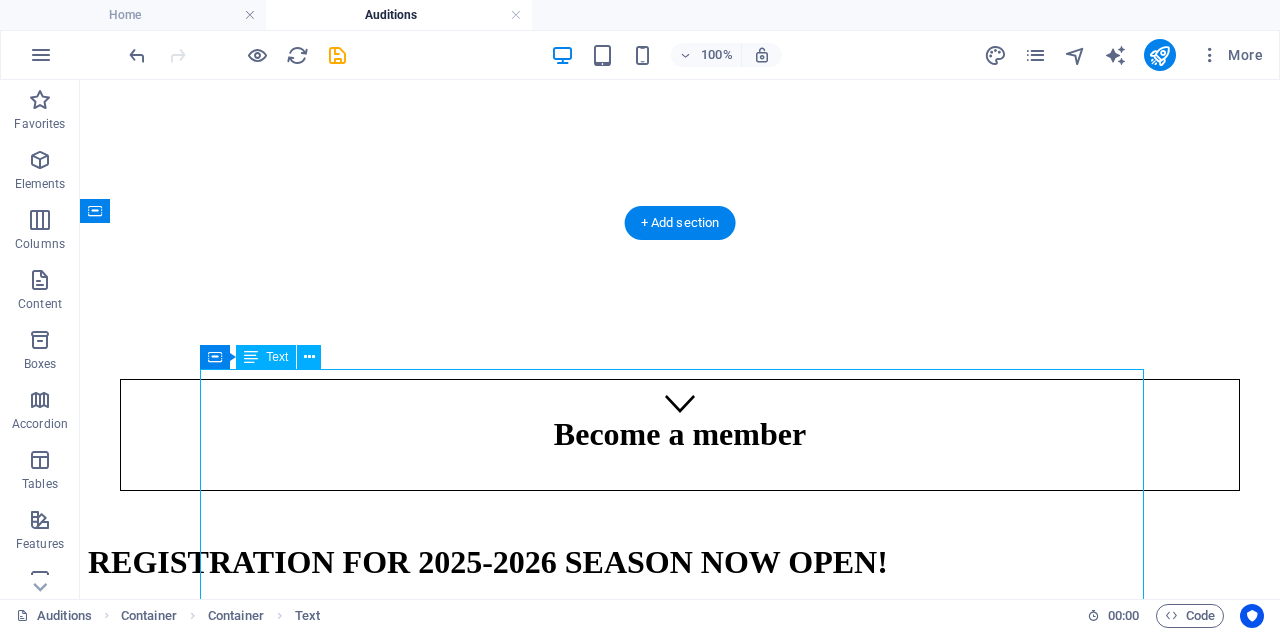 click on "Thank you to all who auditioned for our 2024-2025 season. If you are interested in being a part of our 2025-2026 season, please complete the  Registration Form .   Any questions can be directed to Allan Gaumond, Executive Director at  hamiltonallstarjazz@gmail.com ." at bounding box center [680, 707] 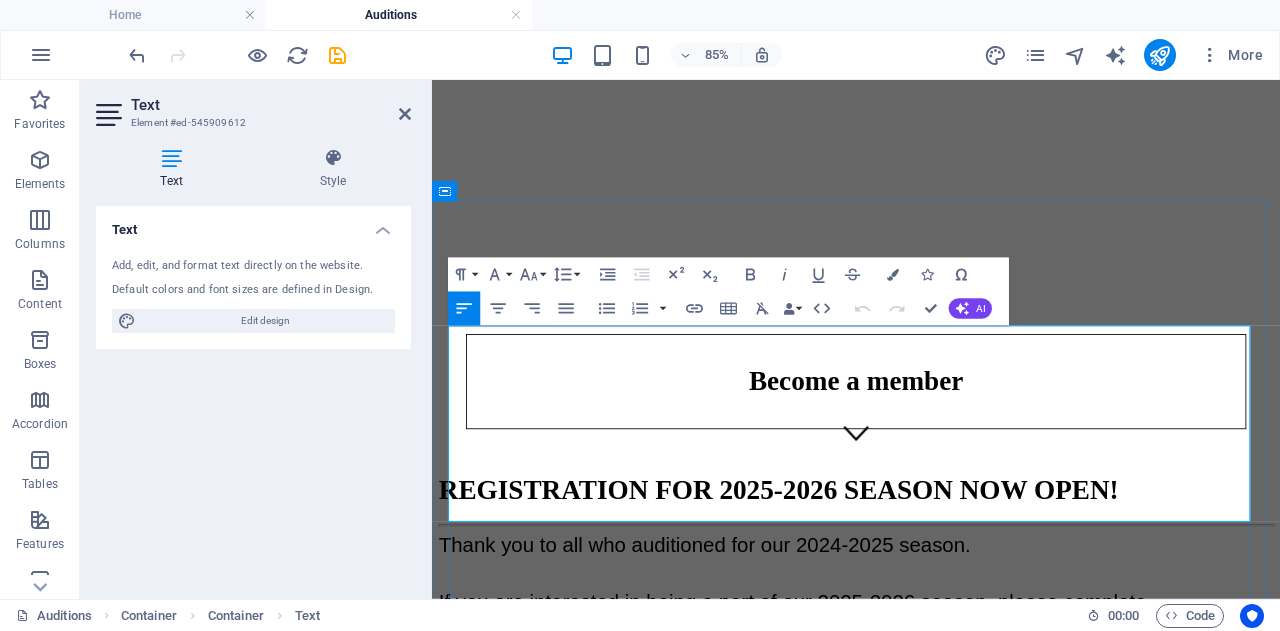 click on "Thank you to all who auditioned for our 2024-2025 season." at bounding box center (753, 627) 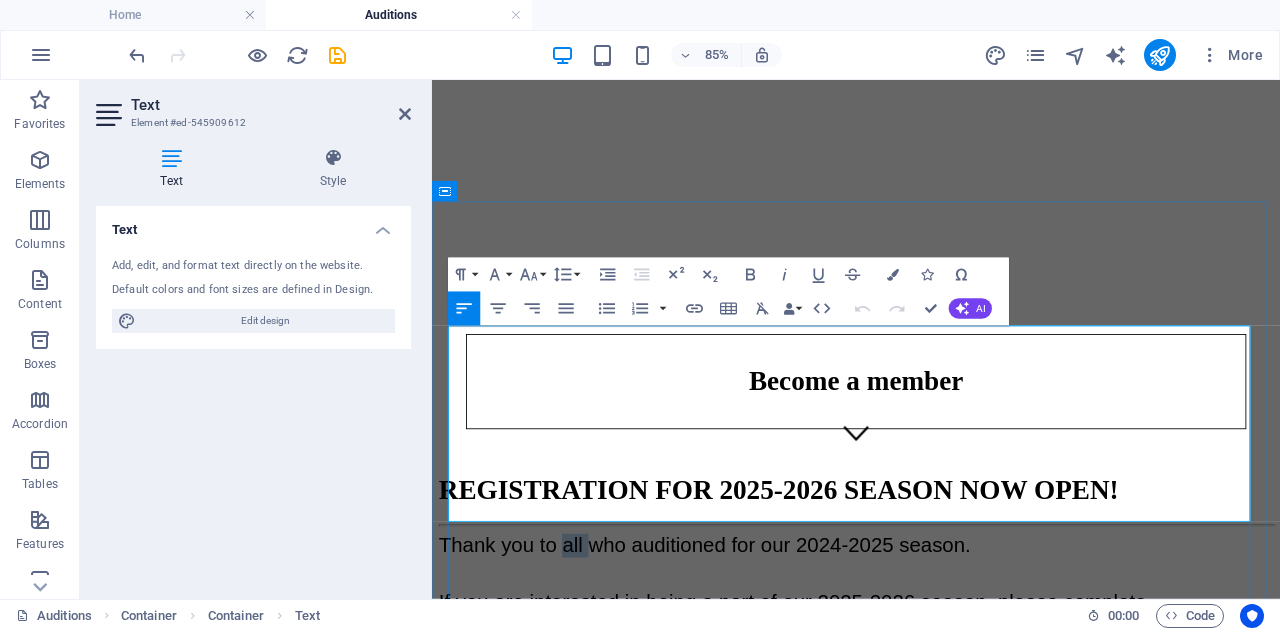 click on "Thank you to all who auditioned for our 2024-2025 season." at bounding box center [753, 627] 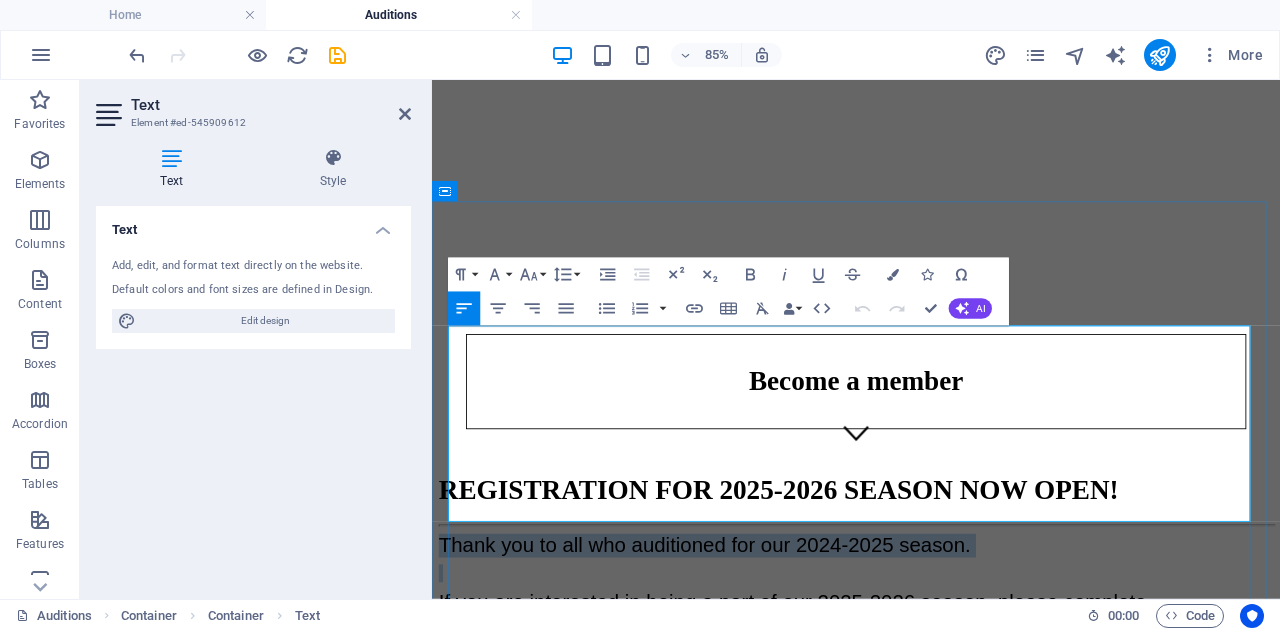 click on "Thank you to all who auditioned for our 2024-2025 season." at bounding box center [753, 627] 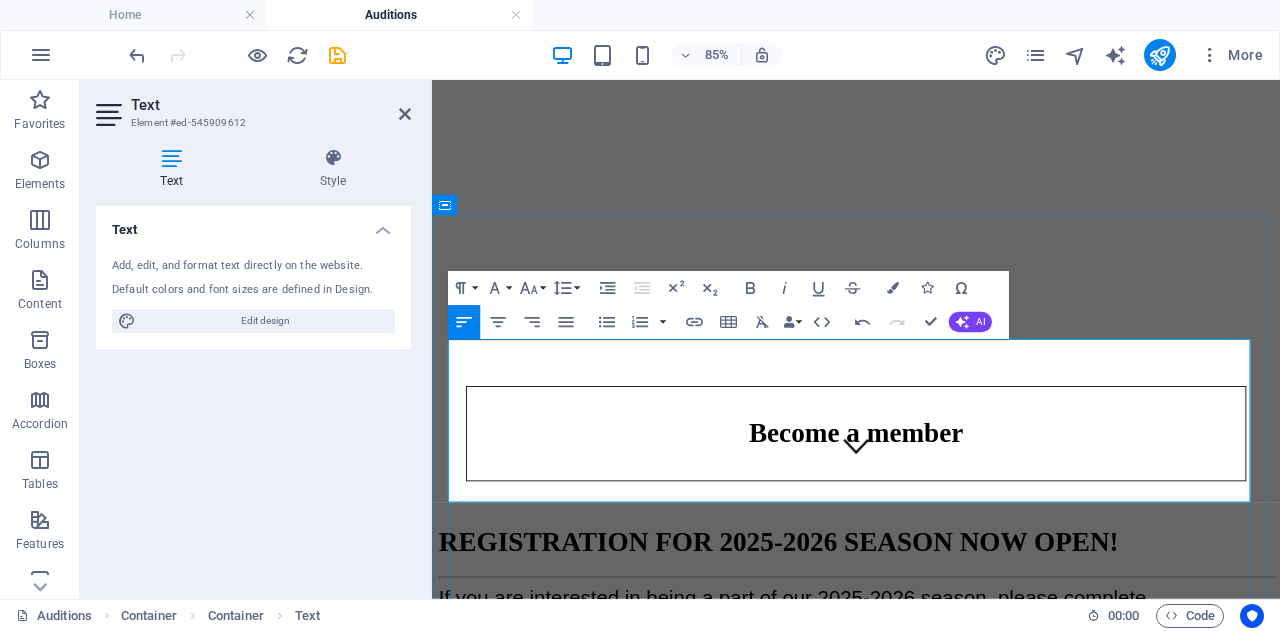 scroll, scrollTop: 147, scrollLeft: 0, axis: vertical 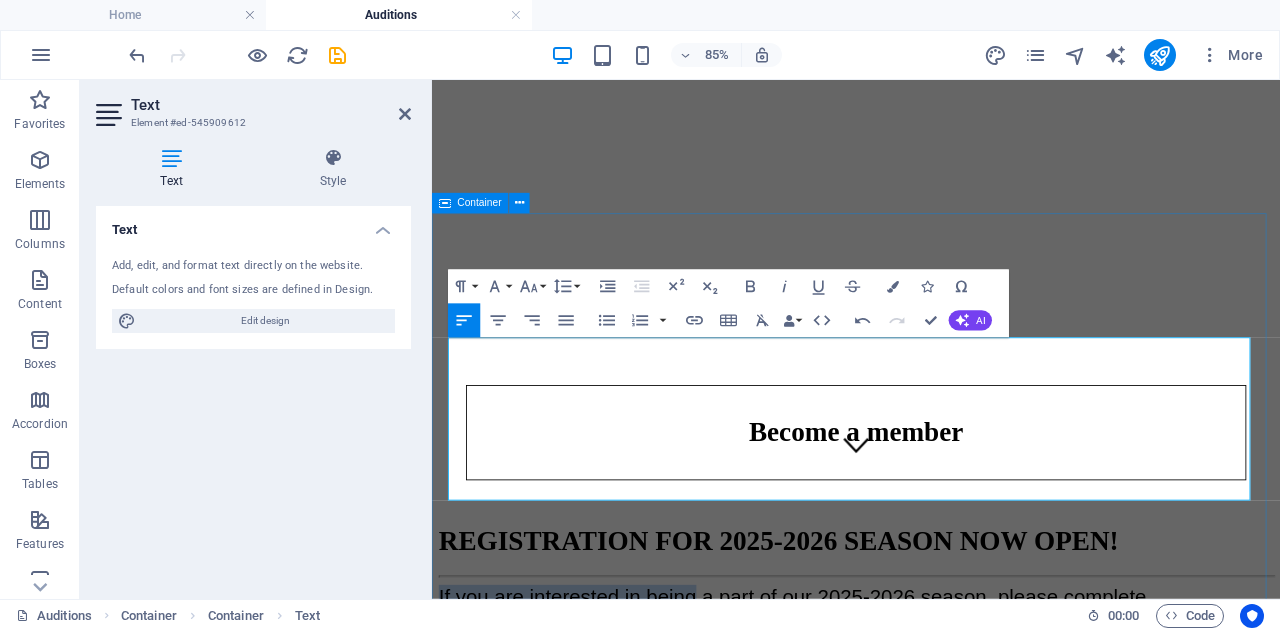 drag, startPoint x: 751, startPoint y: 401, endPoint x: 450, endPoint y: 398, distance: 301.01495 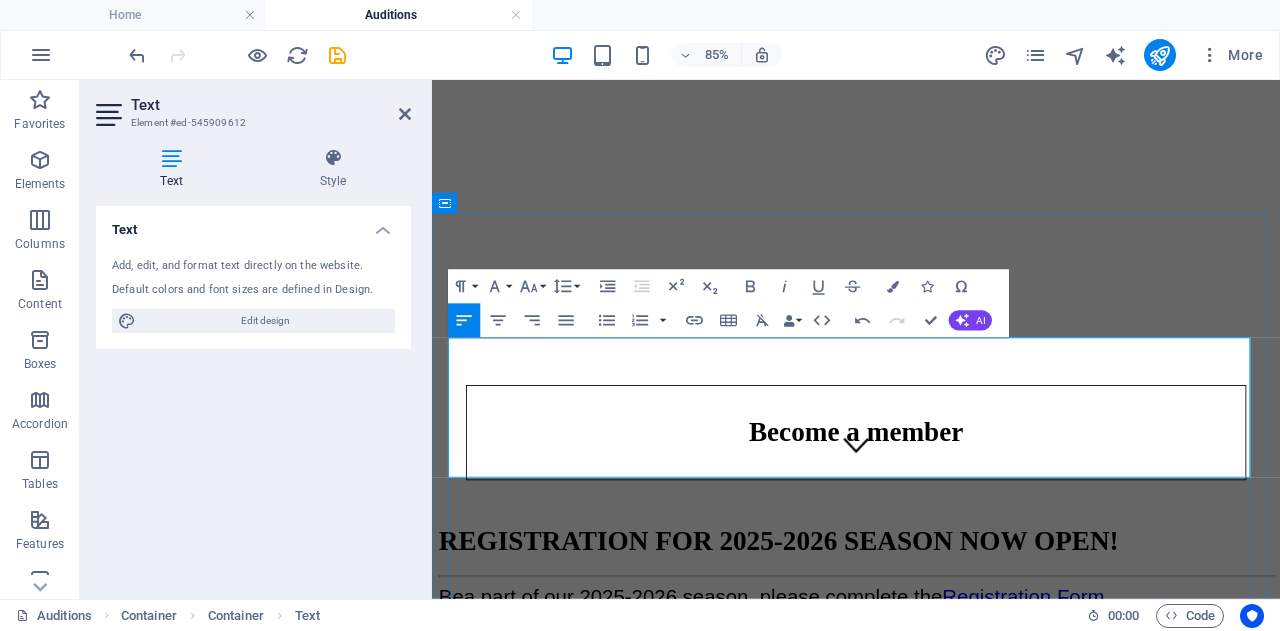click on "Be  a part of our 2025-2026 season, please complete the" at bounding box center (736, 687) 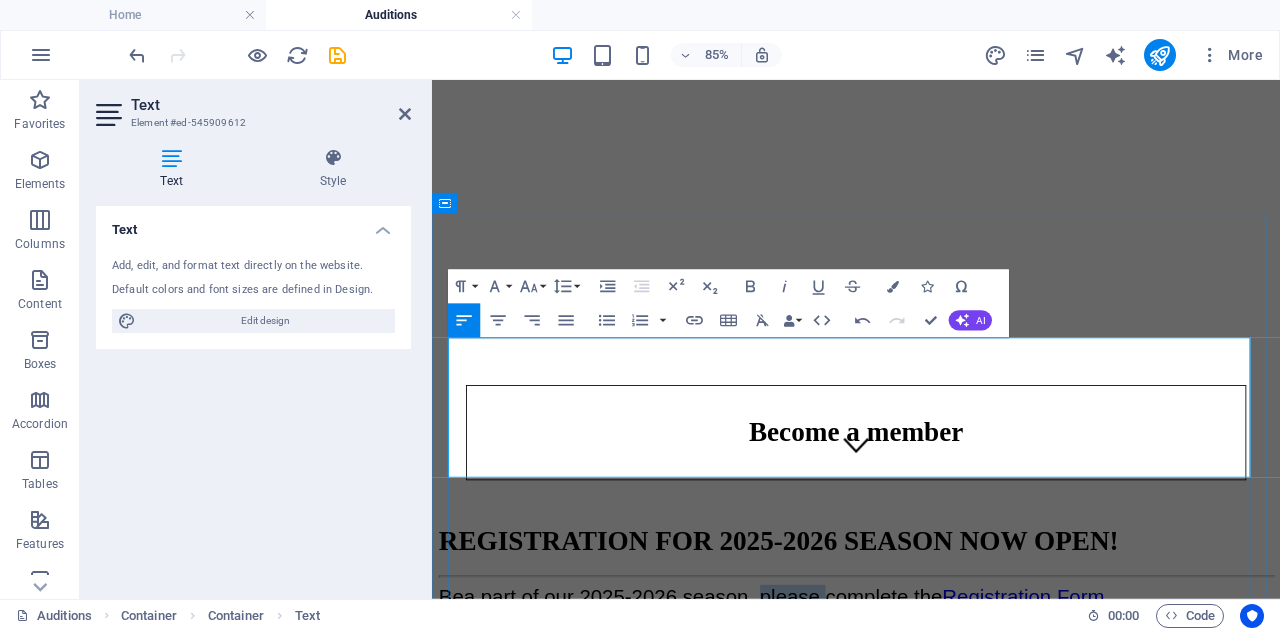 click on "Be  a part of our 2025-2026 season, please complete the" at bounding box center (736, 687) 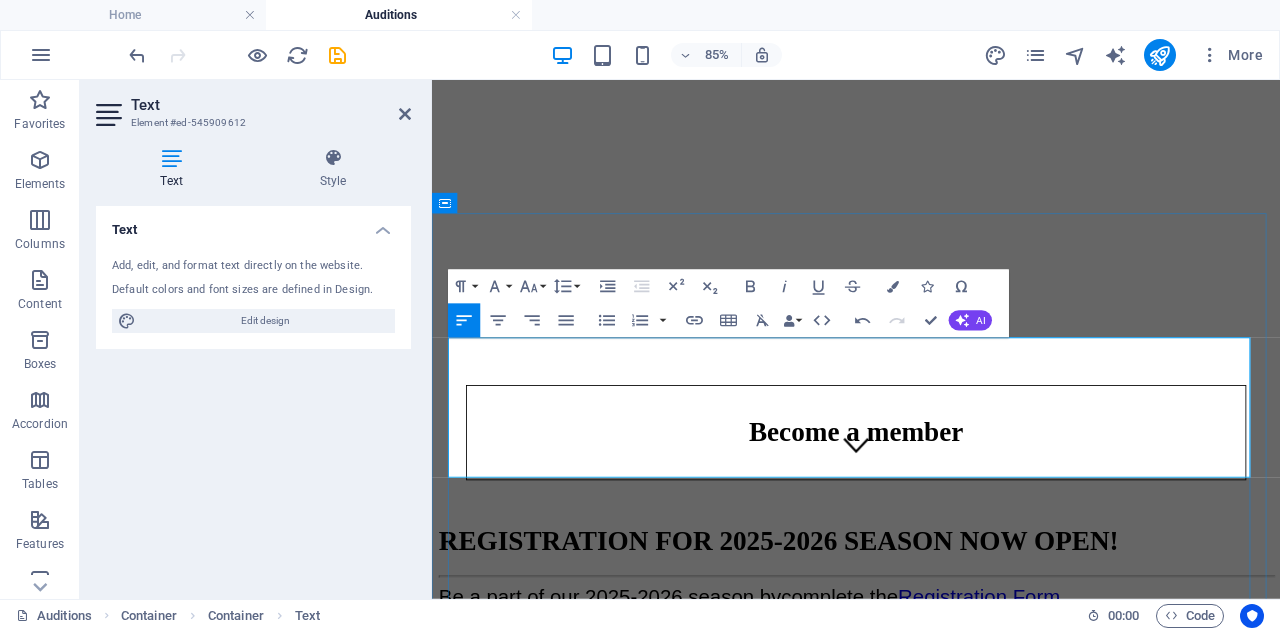 click on "Be a part of our 2025-2026 season by  complete the" at bounding box center [710, 687] 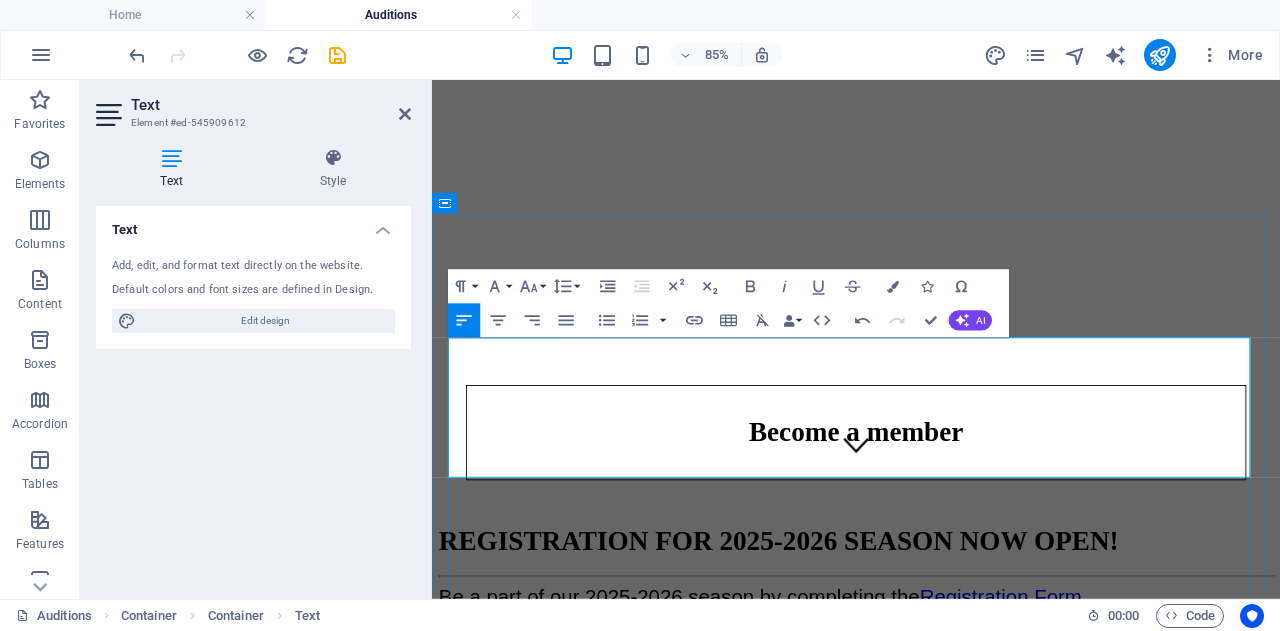 click on "Be a part of our 2025-2026 season by completing the  Registration Form ." at bounding box center [931, 693] 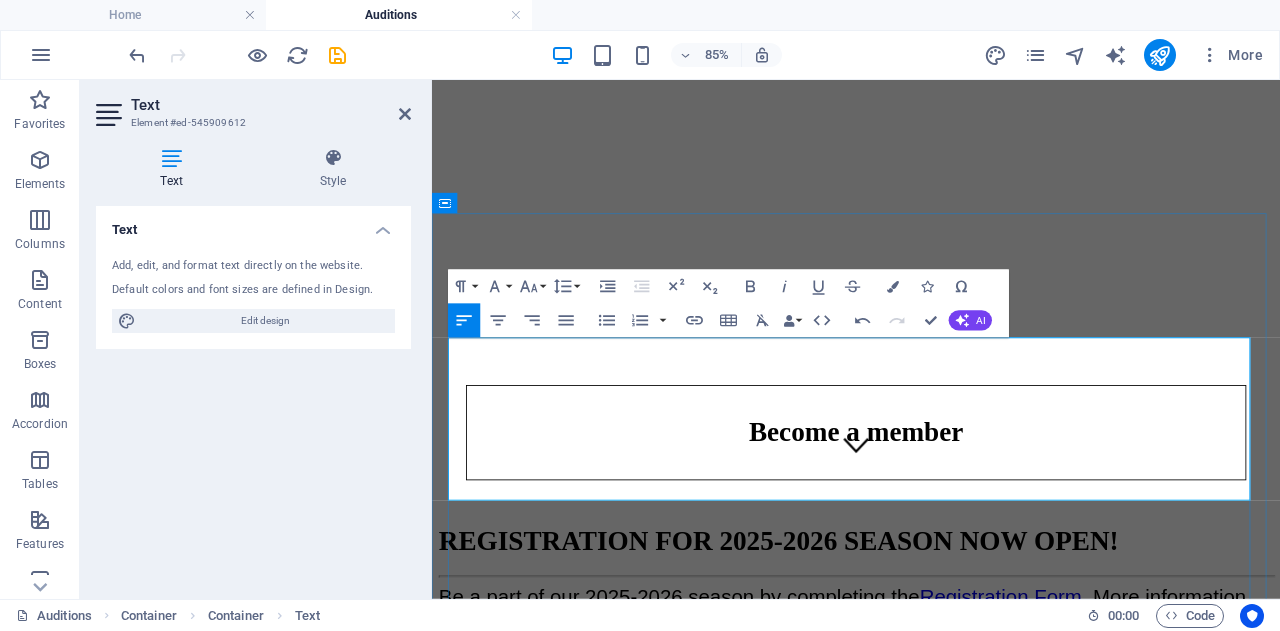click at bounding box center [931, 758] 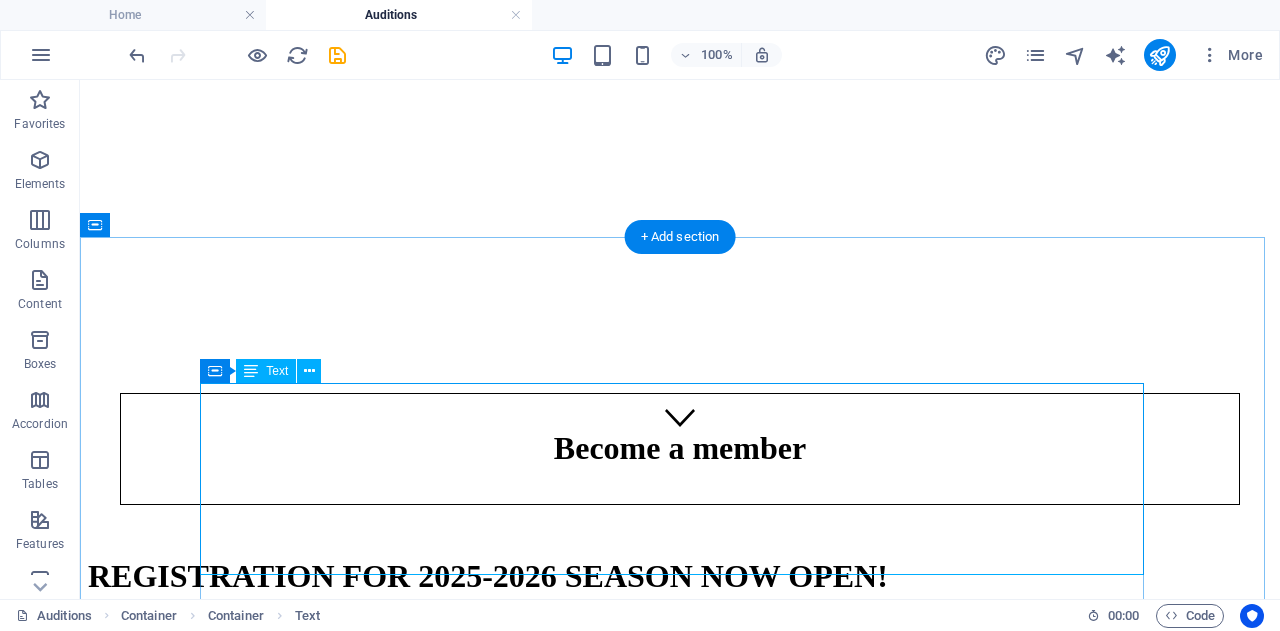 click on "Be a part of our 2025-2026 season by completing the  Registration Form . More information about the audition process will be posted here in late August.   Any questions can be directed to Allan Gaumond, Executive Director at  hamiltonallstarjazz@gmail.com ." at bounding box center [680, 715] 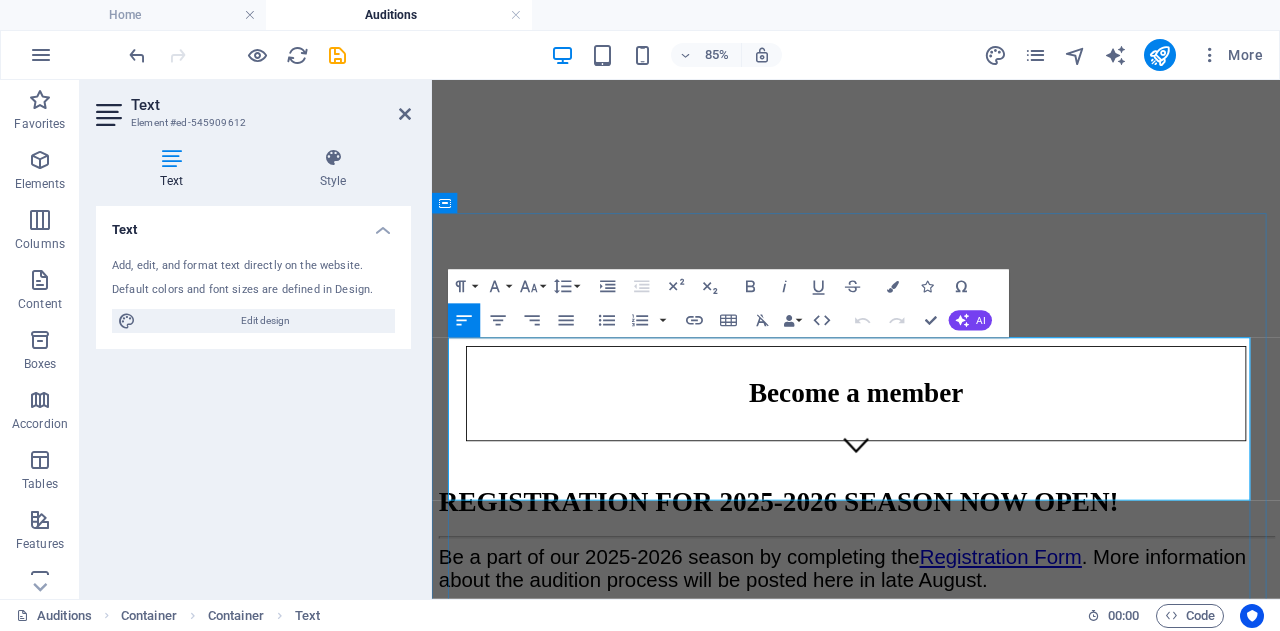 click at bounding box center (931, 712) 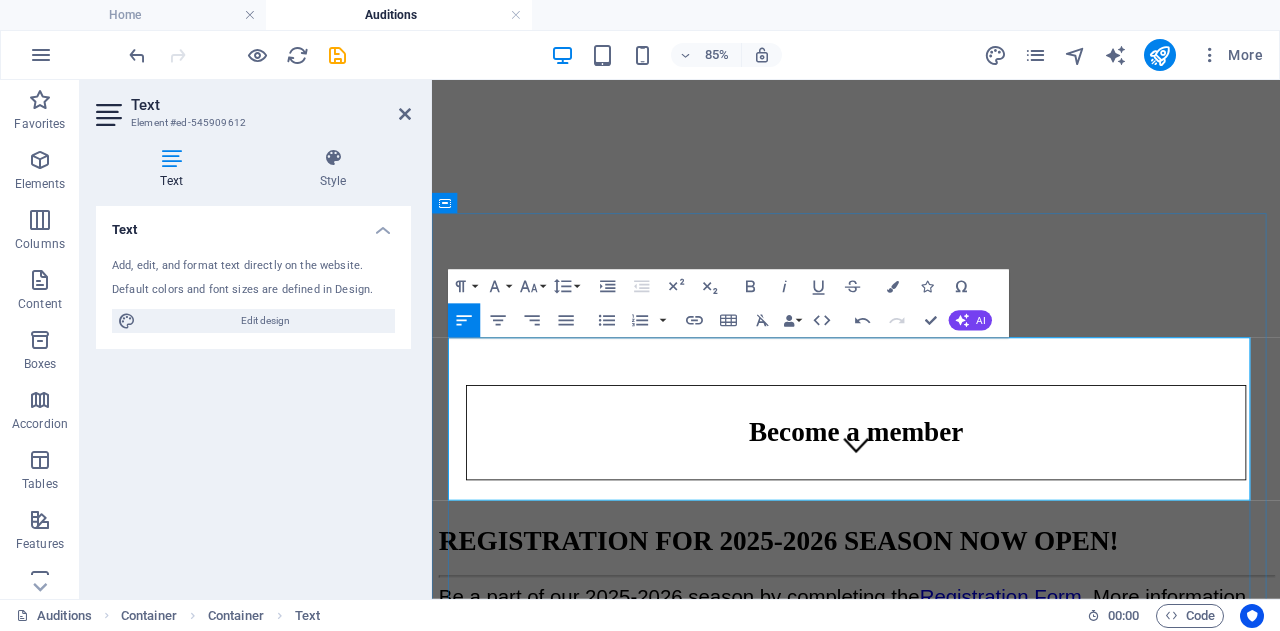 type 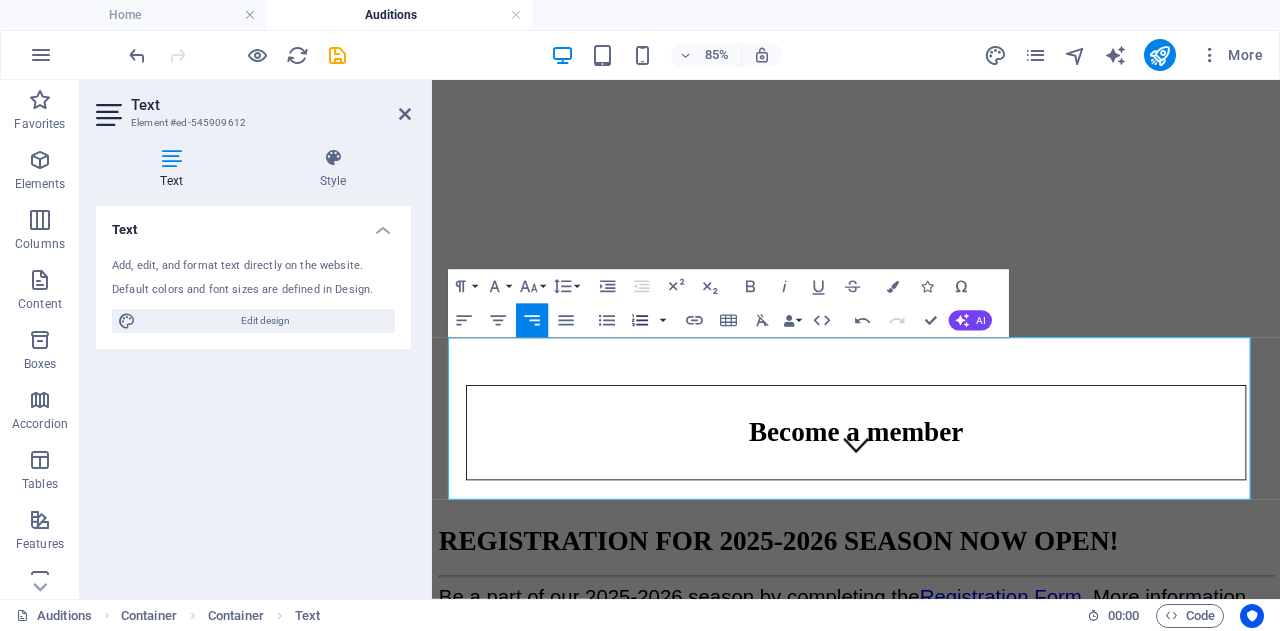 click at bounding box center (663, 321) 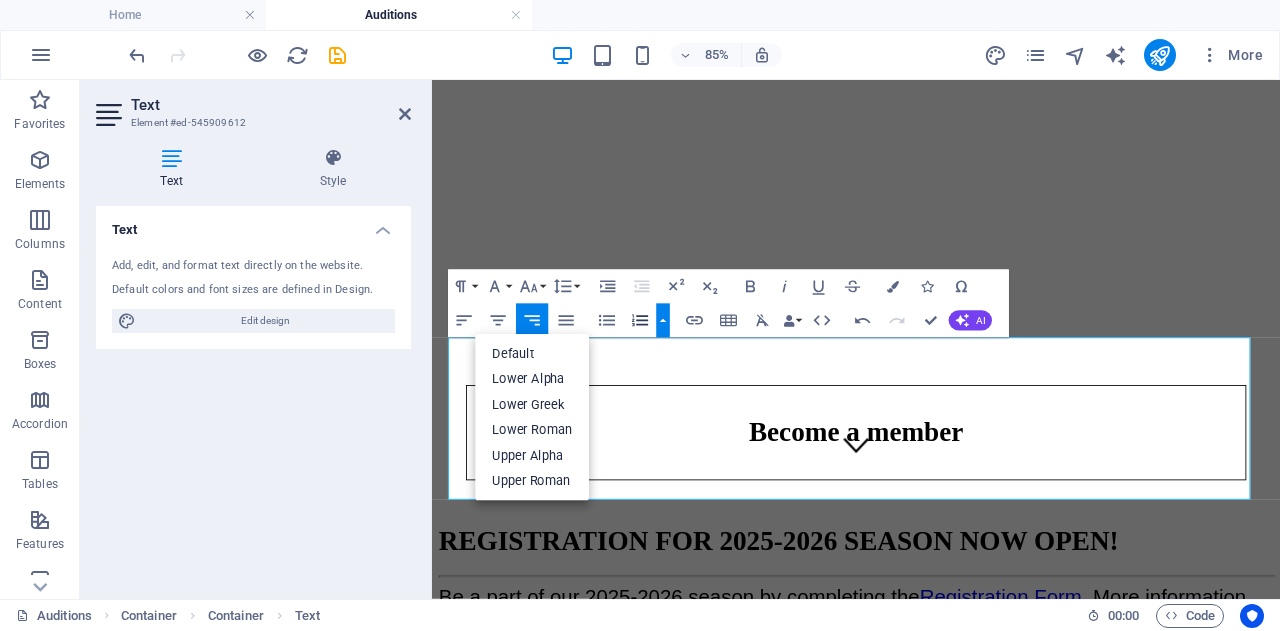 click at bounding box center [663, 321] 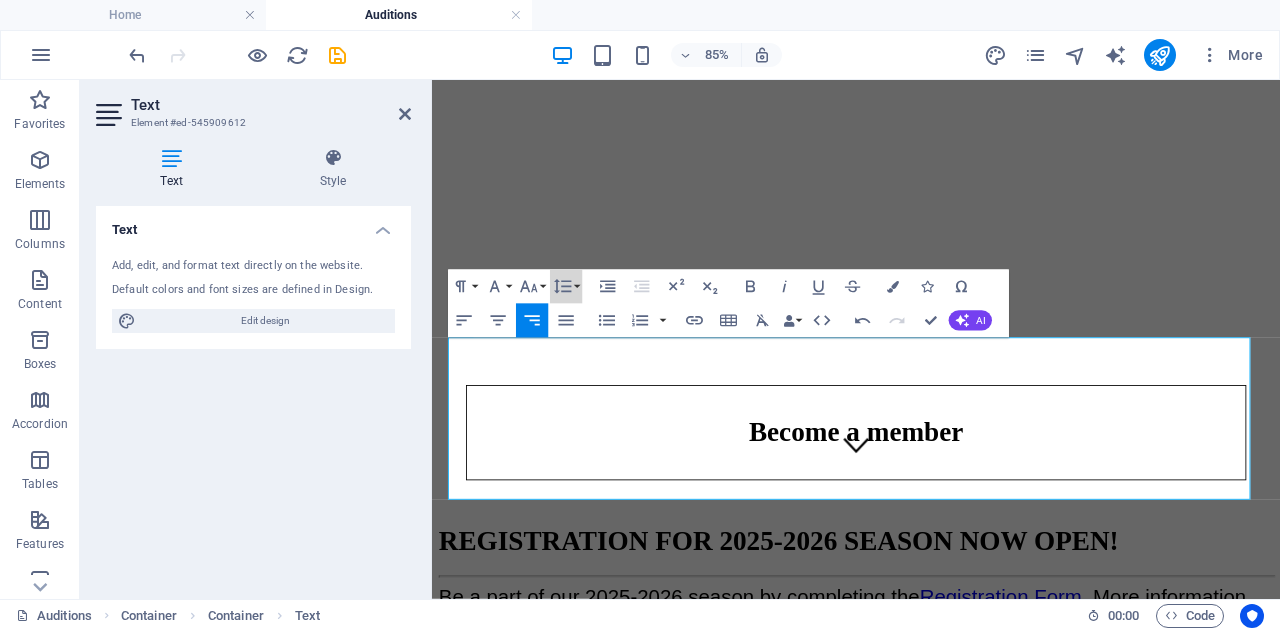 click on "Line Height" at bounding box center [566, 287] 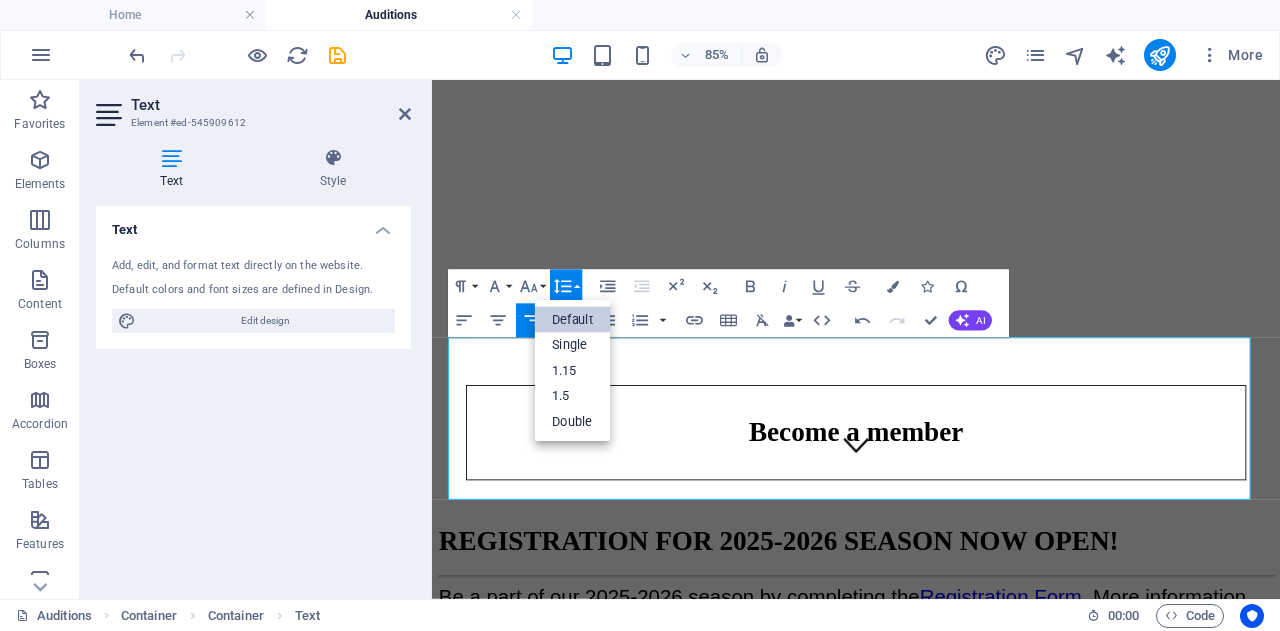 scroll, scrollTop: 0, scrollLeft: 0, axis: both 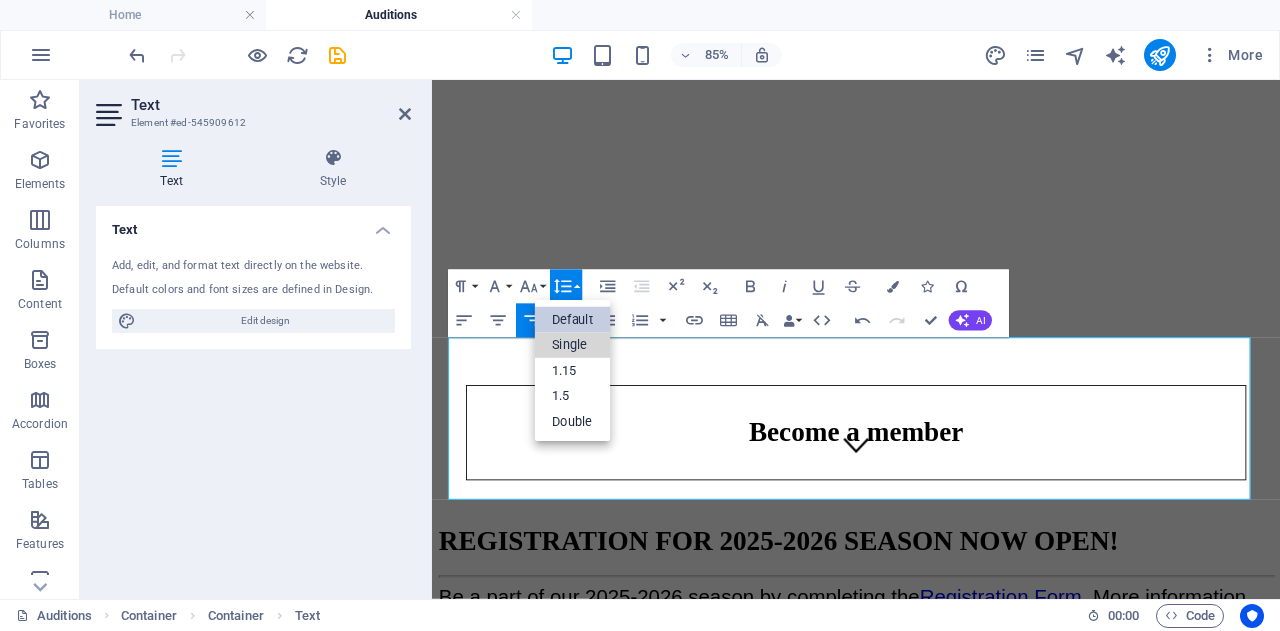 click on "Single" at bounding box center [573, 346] 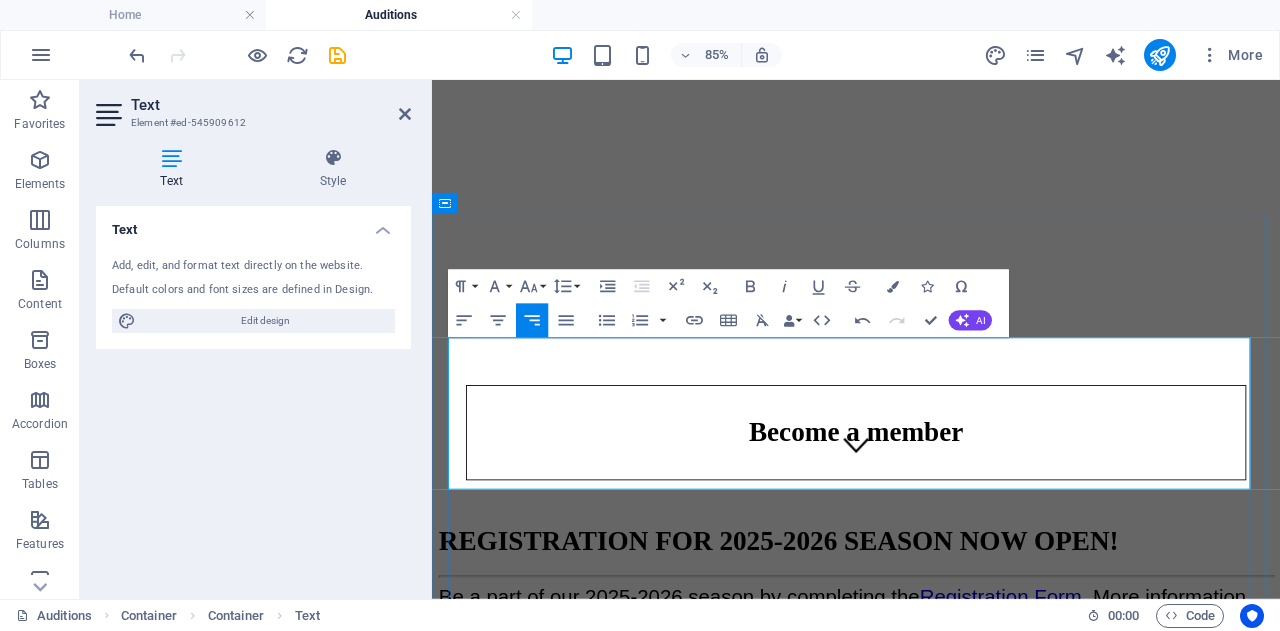 click on "​" at bounding box center (931, 767) 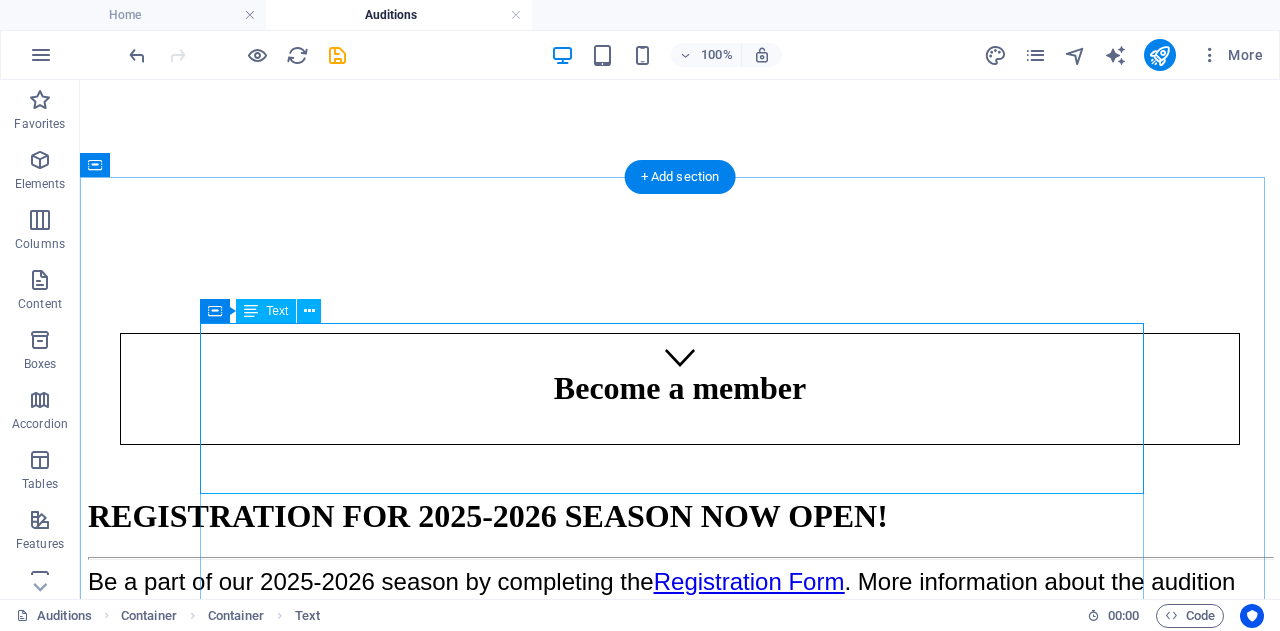 scroll, scrollTop: 203, scrollLeft: 0, axis: vertical 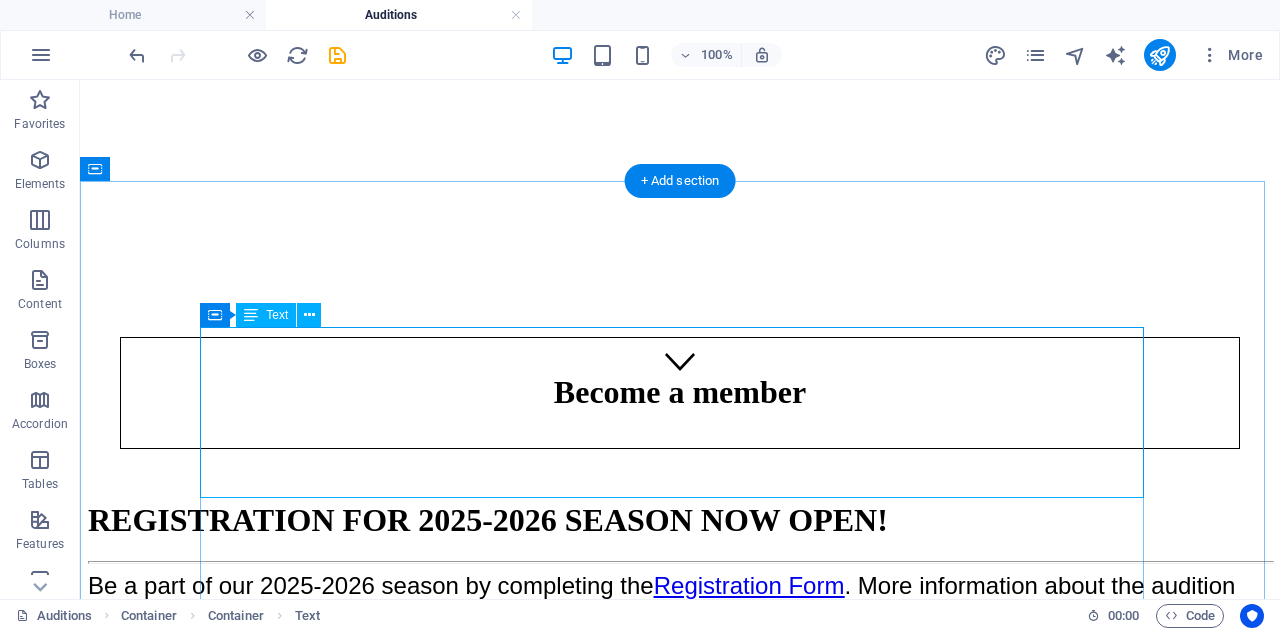 click on "Be a part of our 2025-2026 season by completing the  Registration Form . More information about the audition process will be posted here in late August. Any questions can be directed to Allan Gaumond, Executive Director at  hamiltonallstarjazz@gmail.com ." at bounding box center (680, 664) 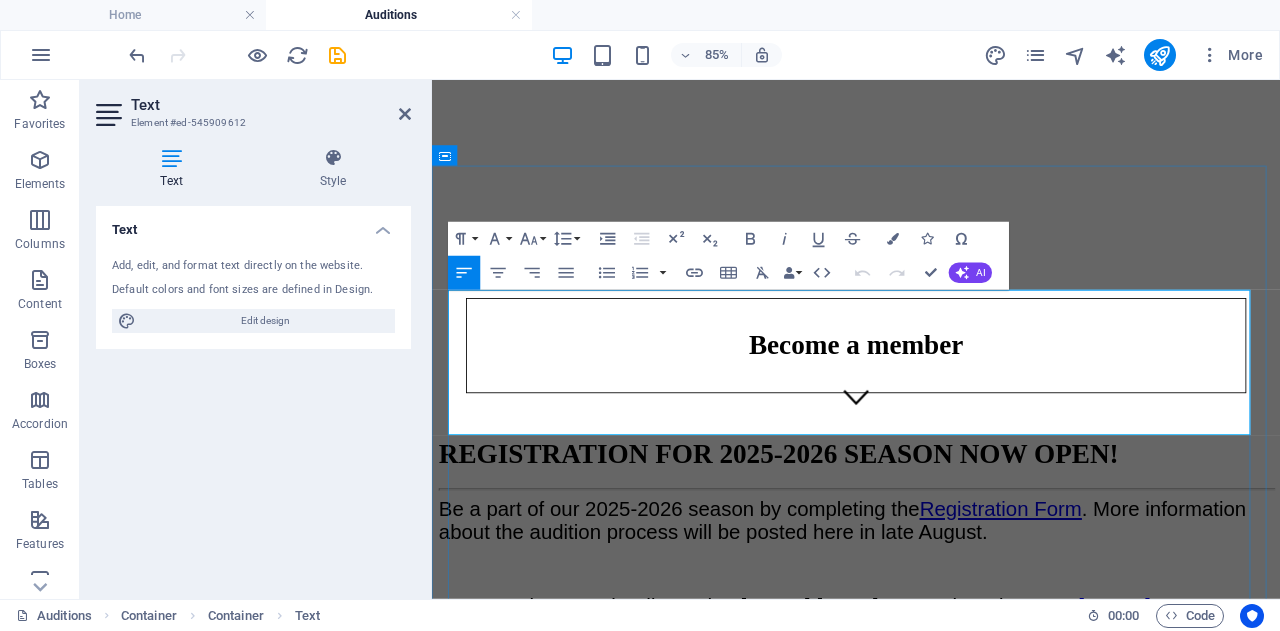 click on ". More information about the audition process will be posted here in late August." at bounding box center [915, 599] 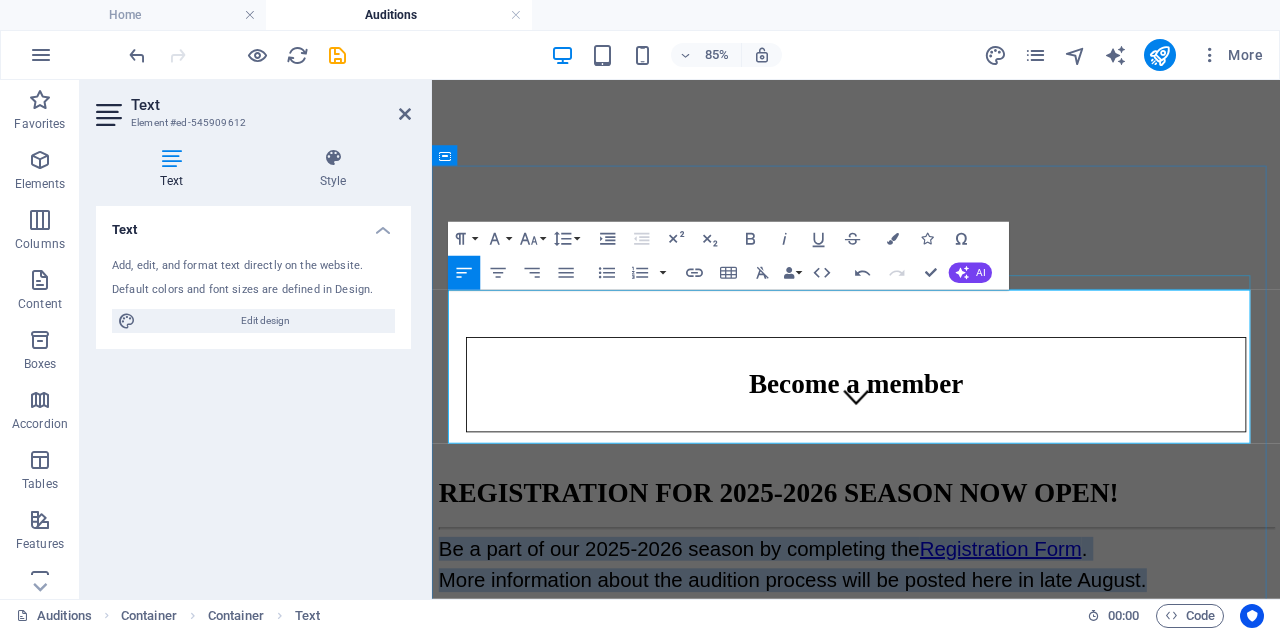 drag, startPoint x: 1301, startPoint y: 379, endPoint x: 886, endPoint y: 366, distance: 415.20355 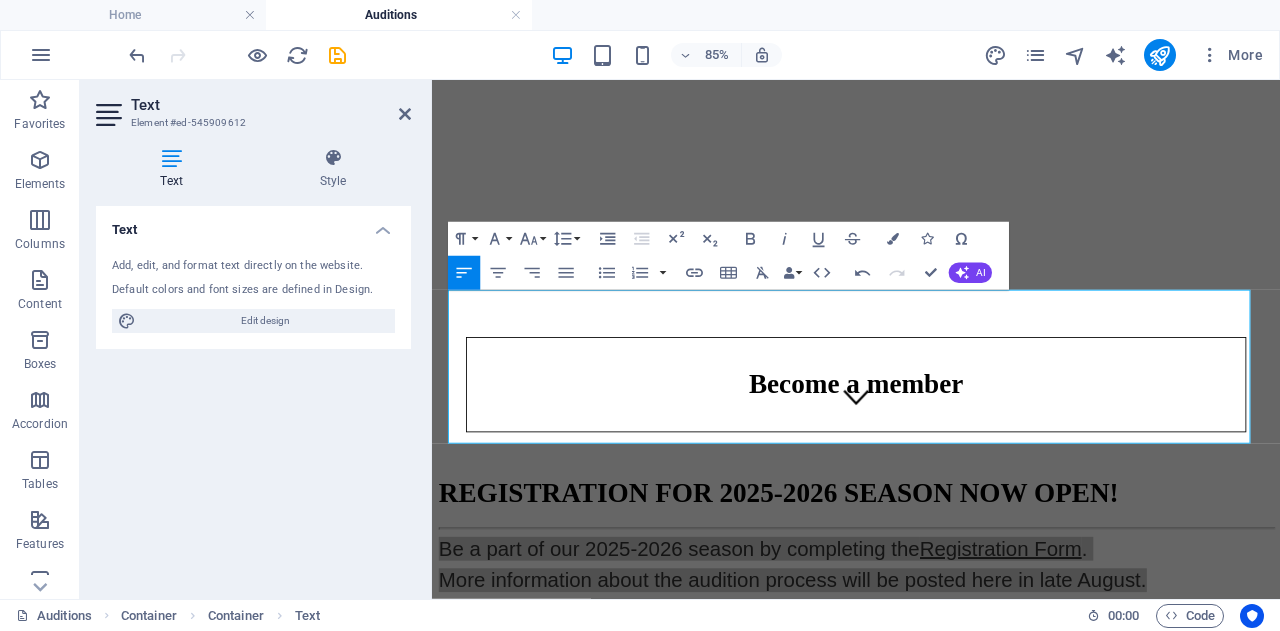 click on "Line Height" at bounding box center [566, 239] 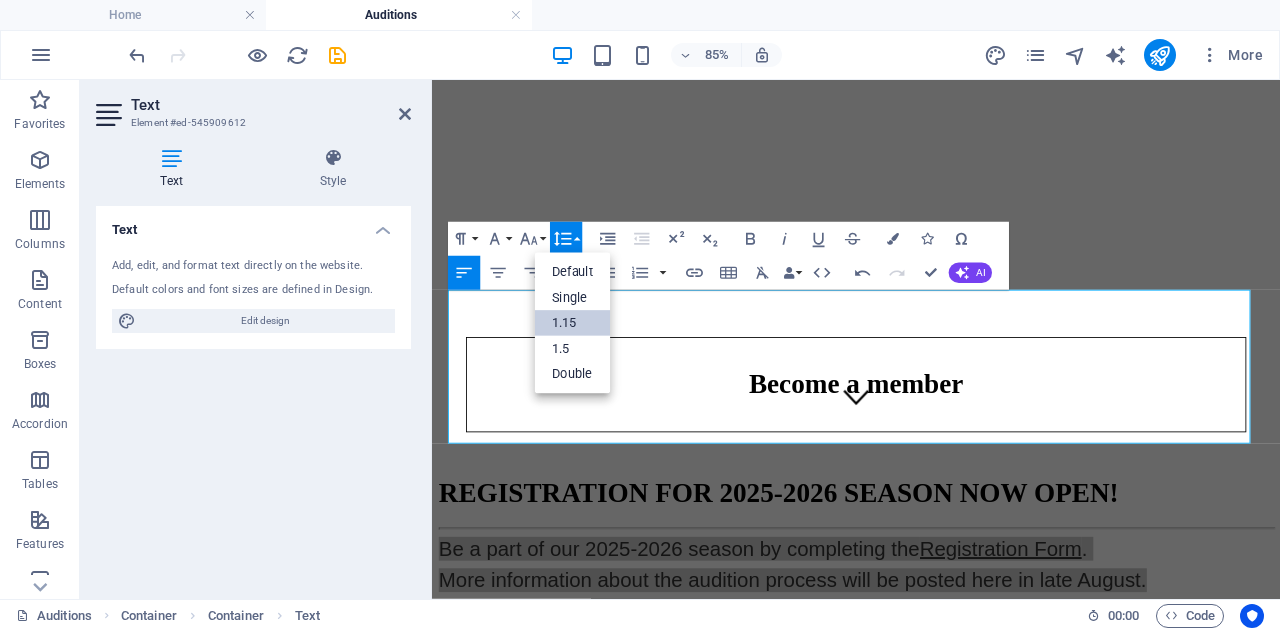 scroll, scrollTop: 0, scrollLeft: 0, axis: both 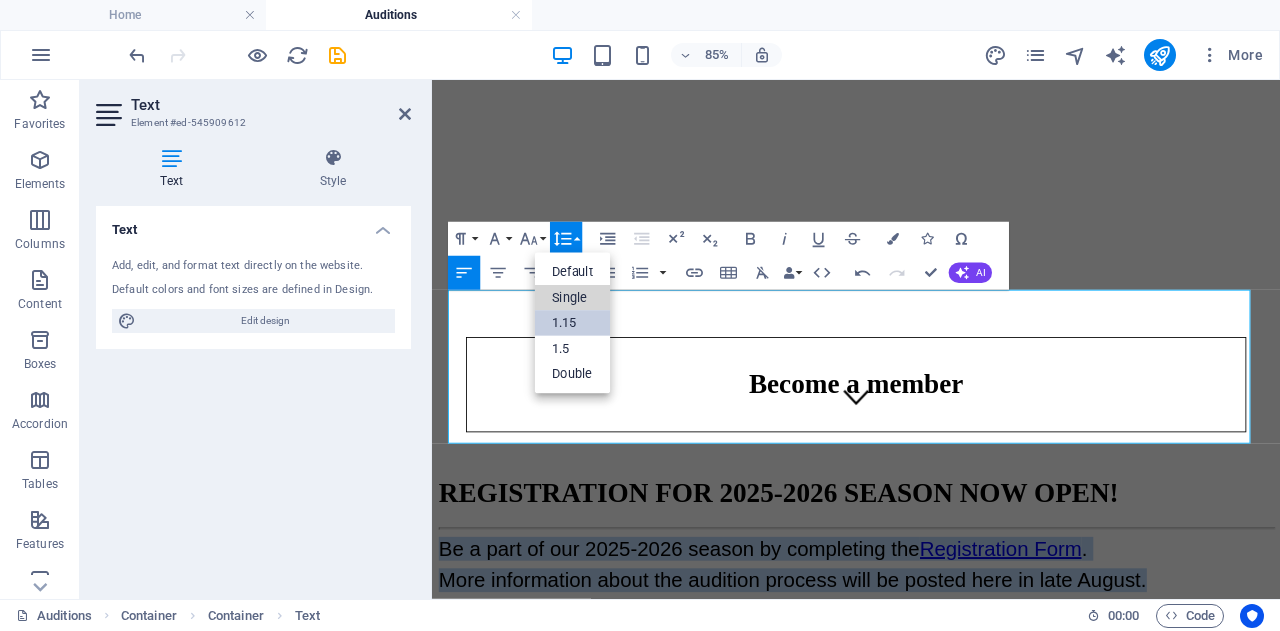 click on "Single" at bounding box center (573, 298) 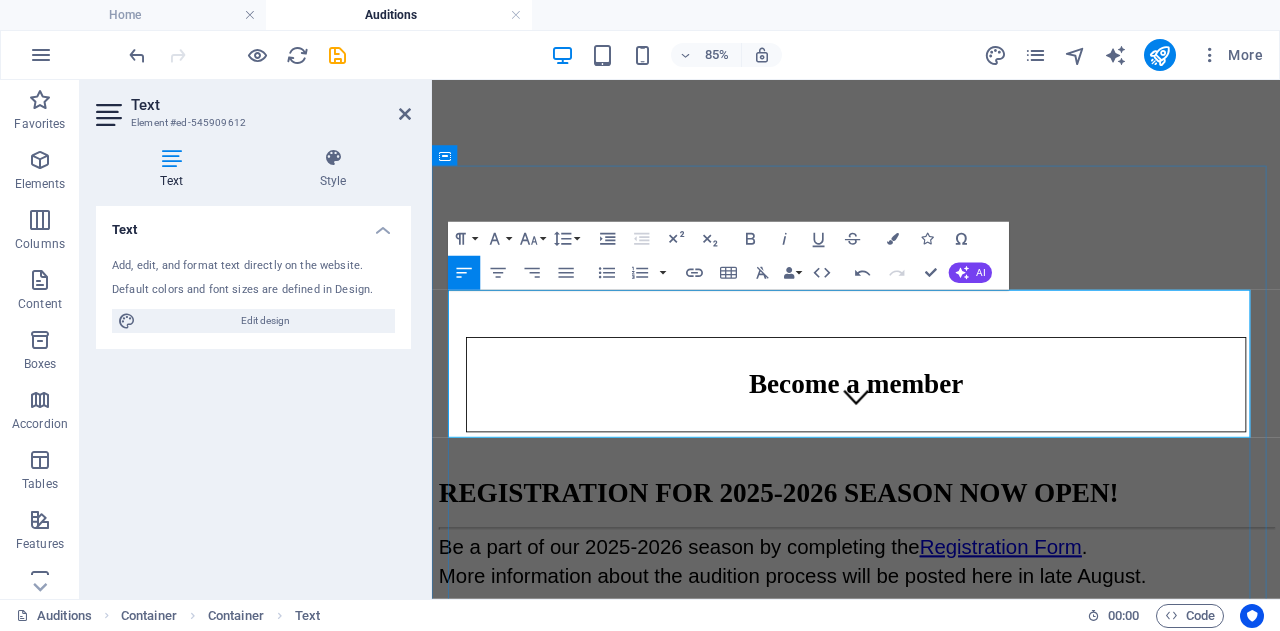 click at bounding box center [931, 710] 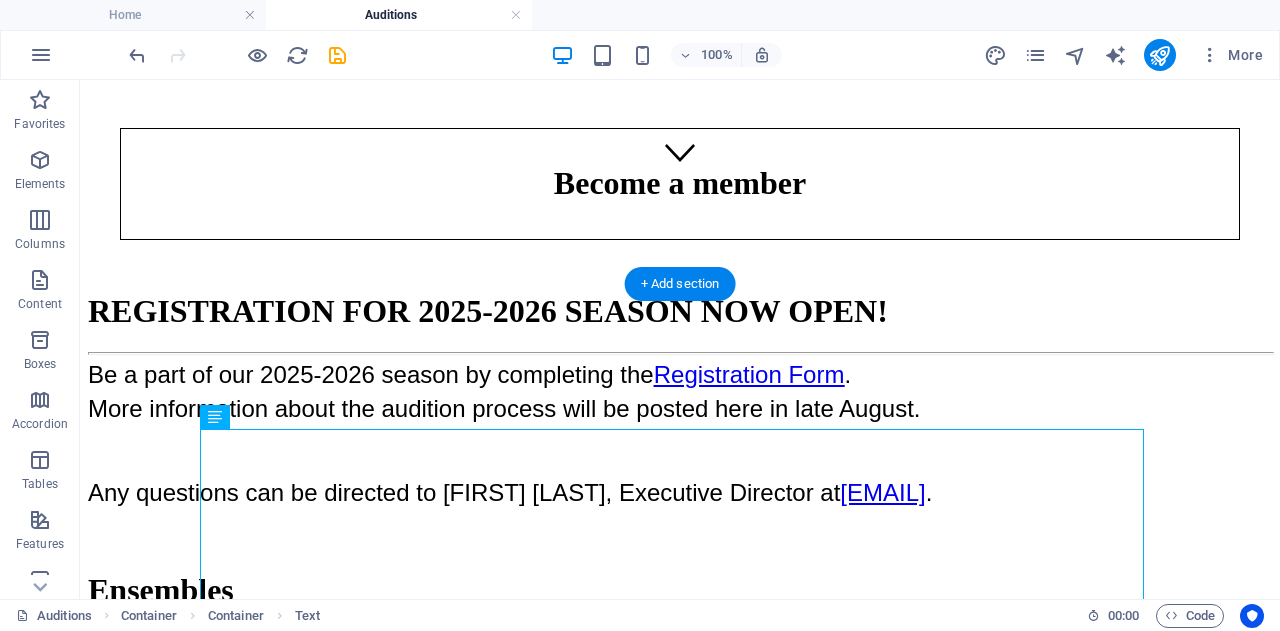 scroll, scrollTop: 0, scrollLeft: 0, axis: both 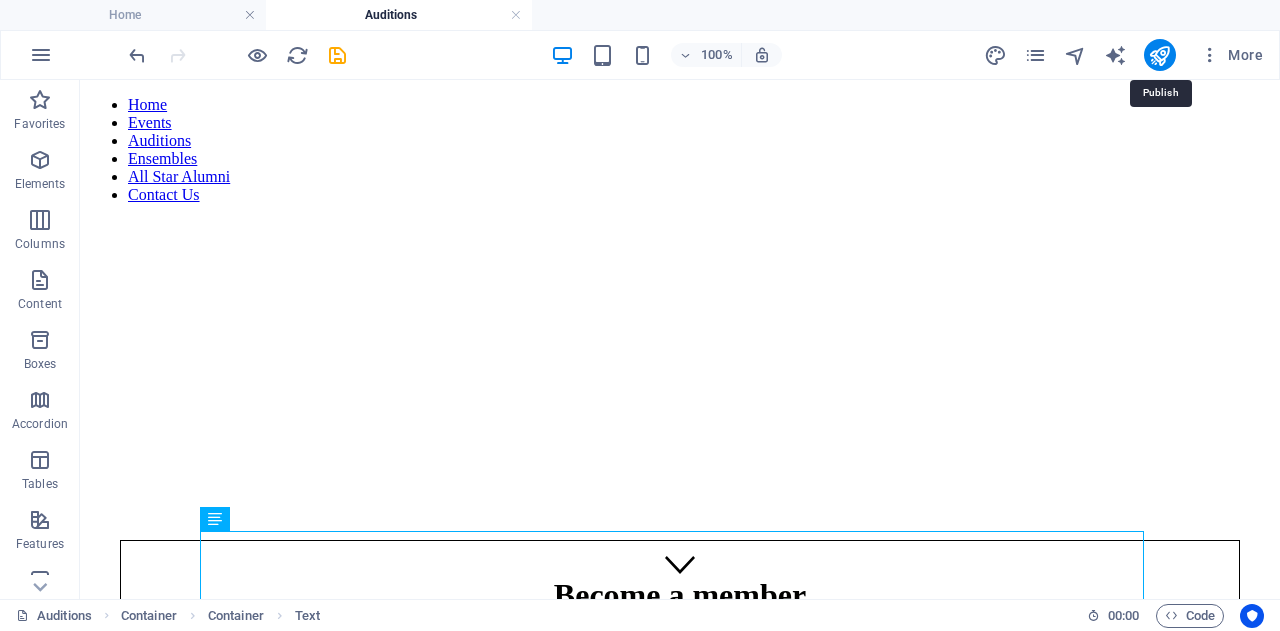 click at bounding box center (1159, 55) 